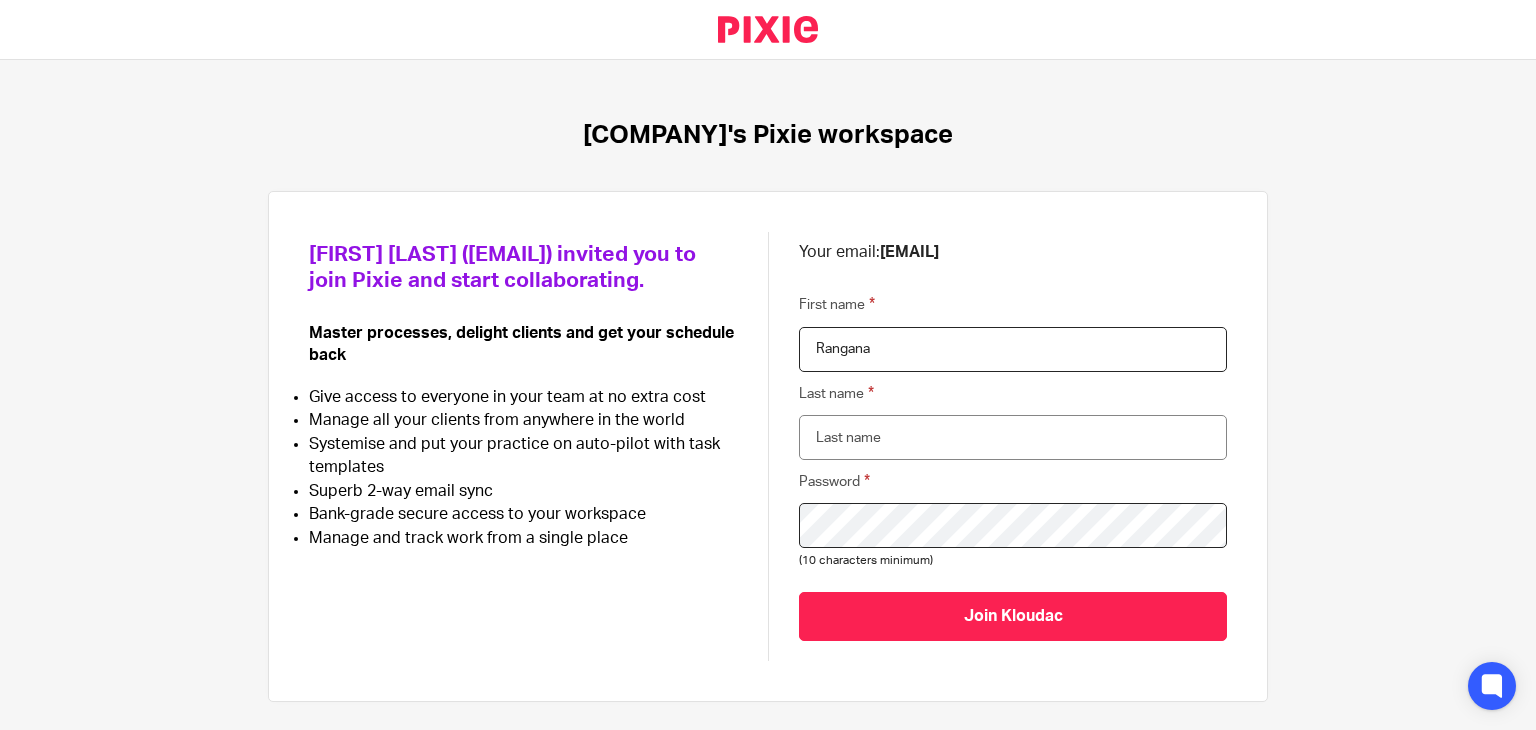scroll, scrollTop: 0, scrollLeft: 0, axis: both 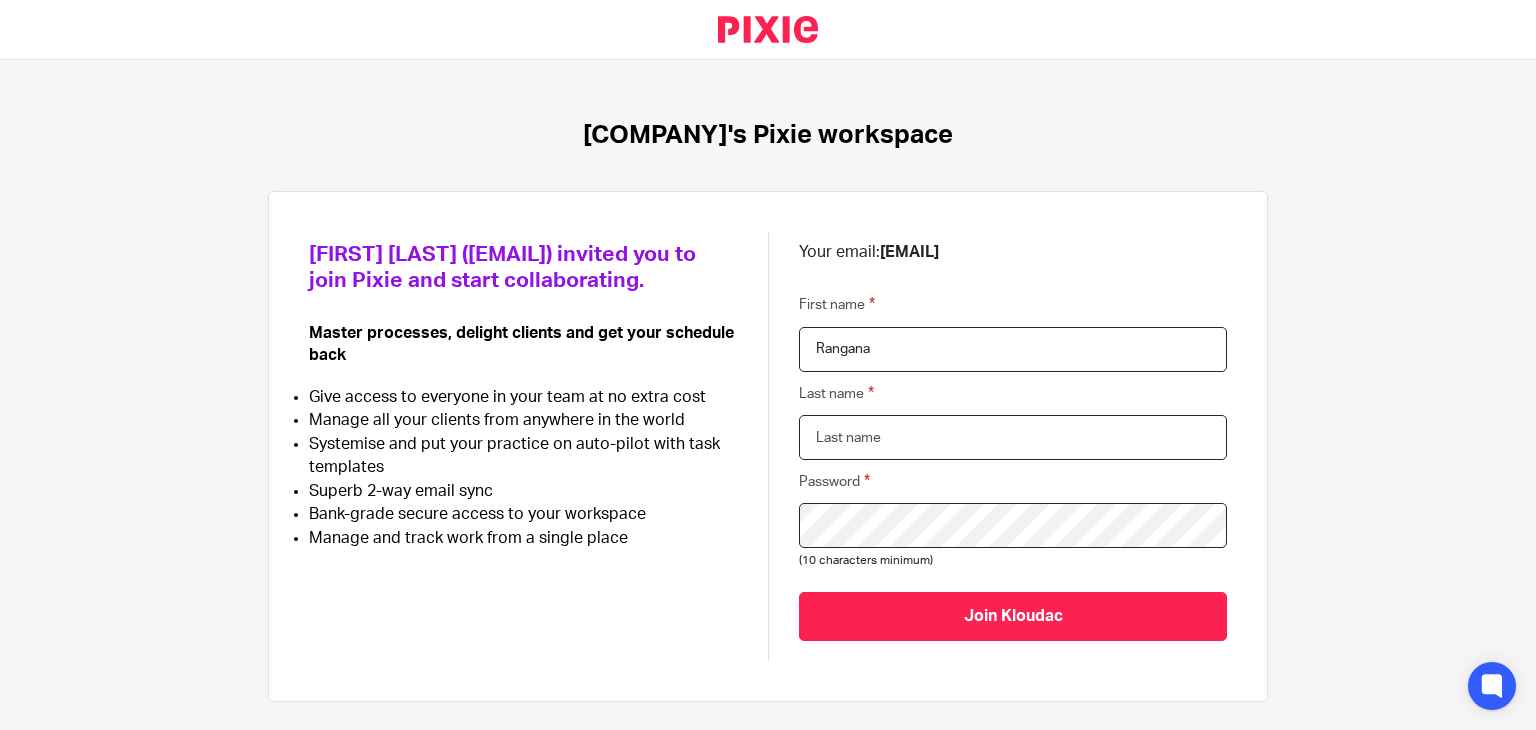 click on "Last name" at bounding box center [1013, 437] 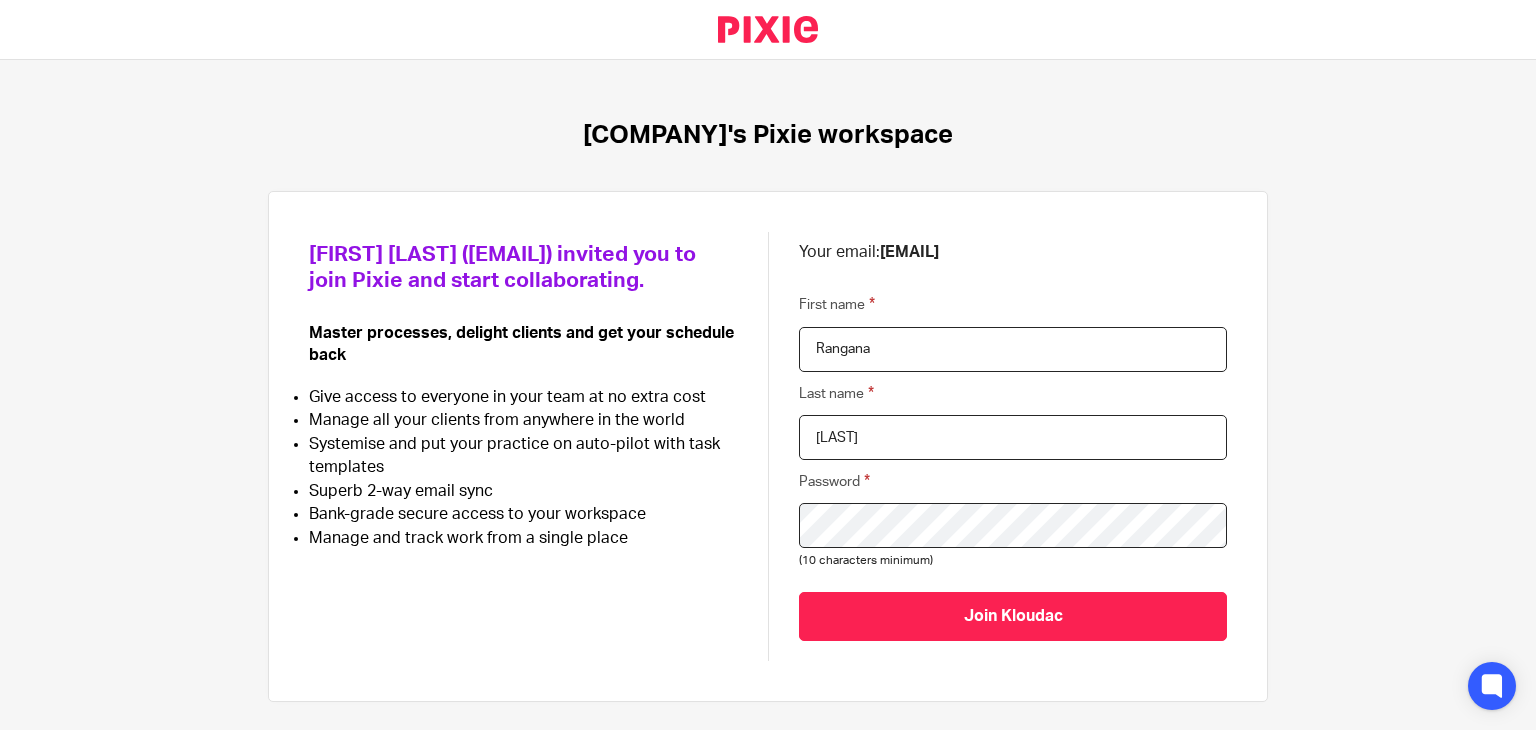 type on "Kuruppu" 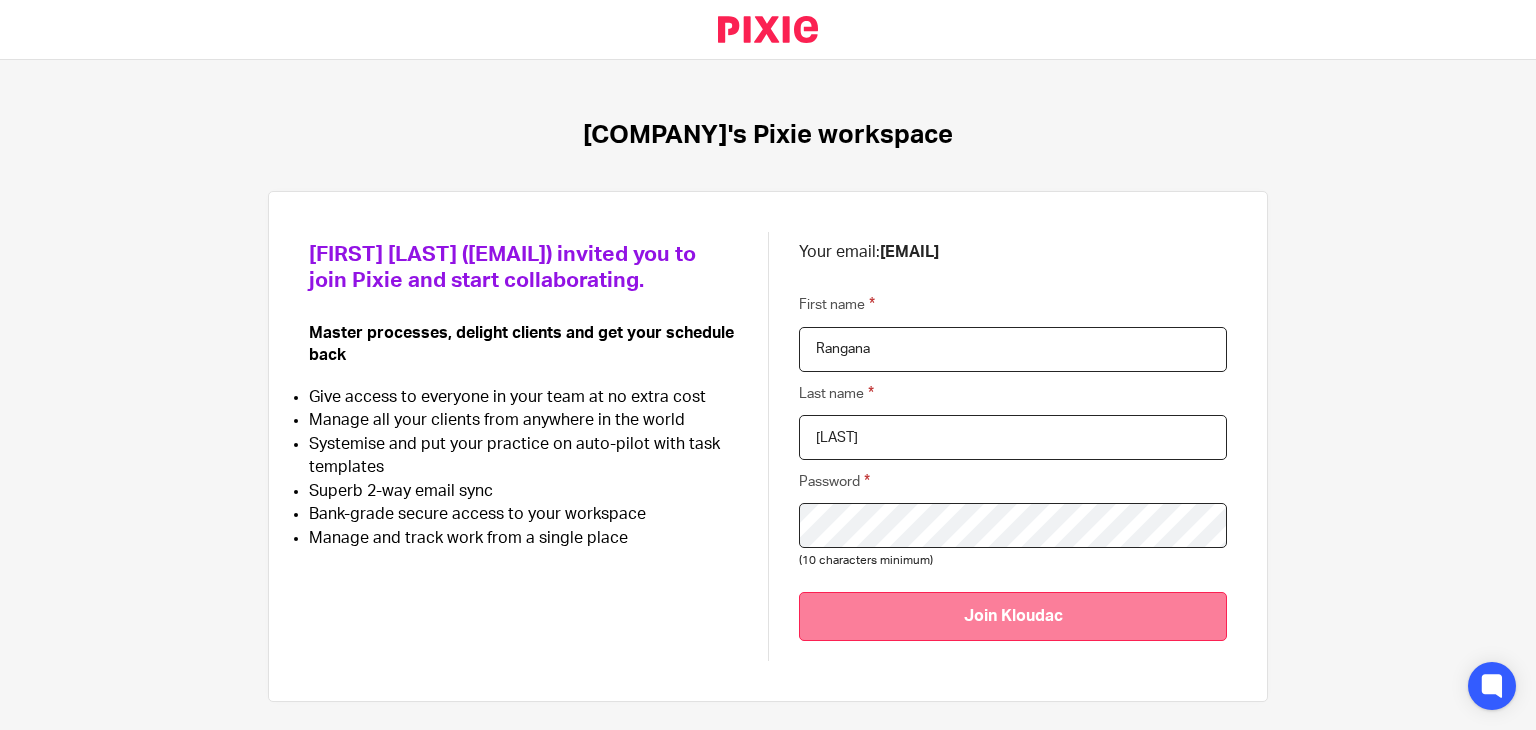 click on "Join Kloudac" at bounding box center (1013, 616) 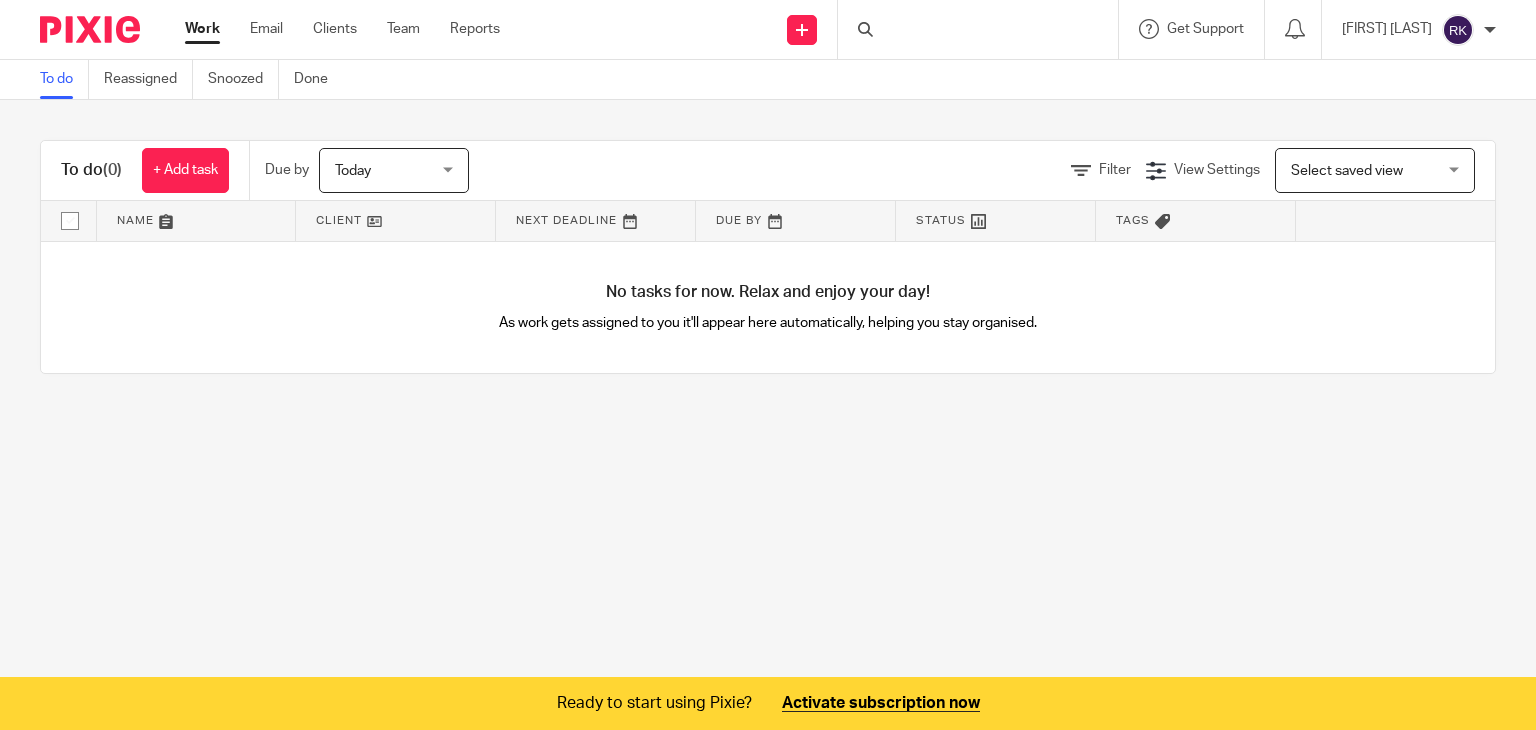 scroll, scrollTop: 0, scrollLeft: 0, axis: both 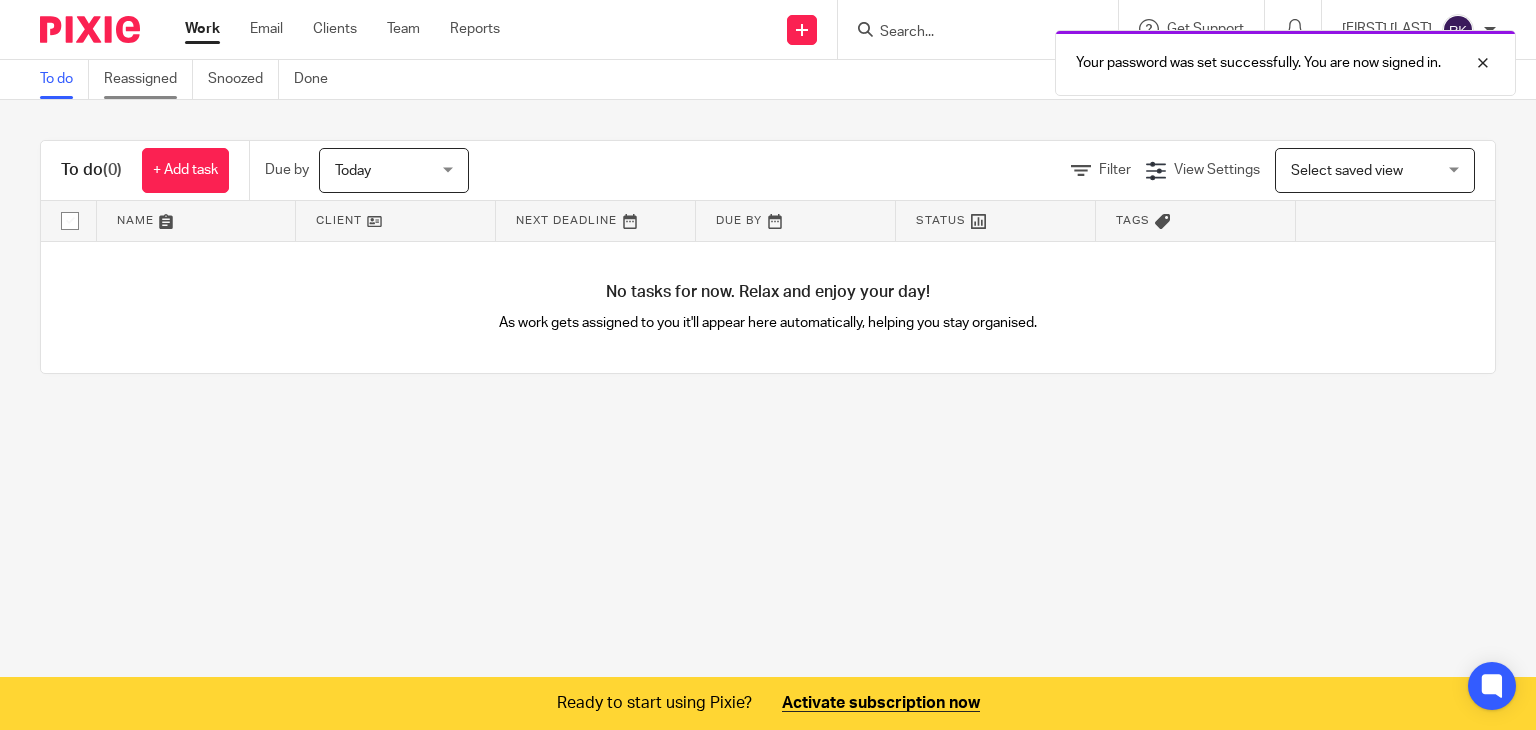 click on "Reassigned" at bounding box center (148, 79) 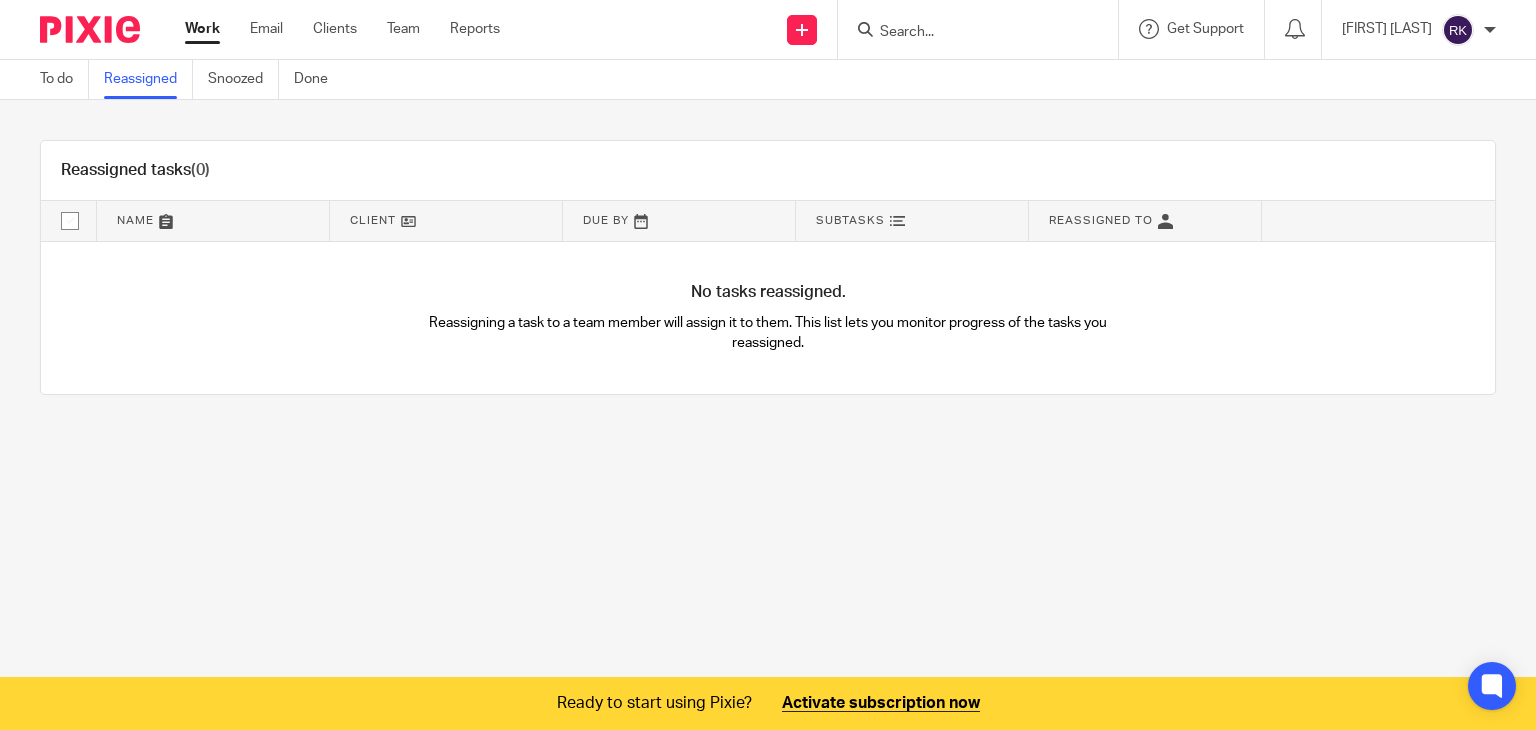 scroll, scrollTop: 0, scrollLeft: 0, axis: both 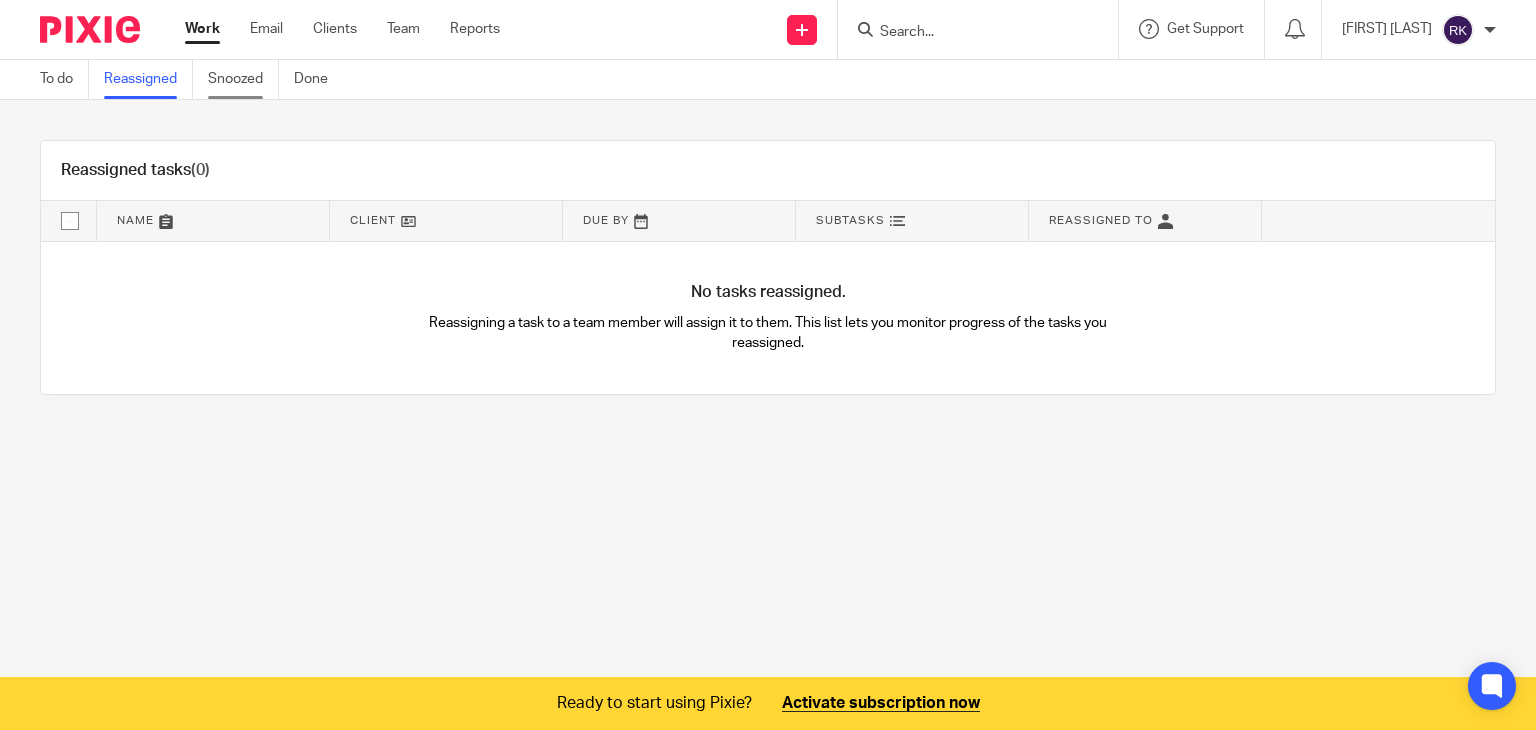 click on "Snoozed" at bounding box center (243, 79) 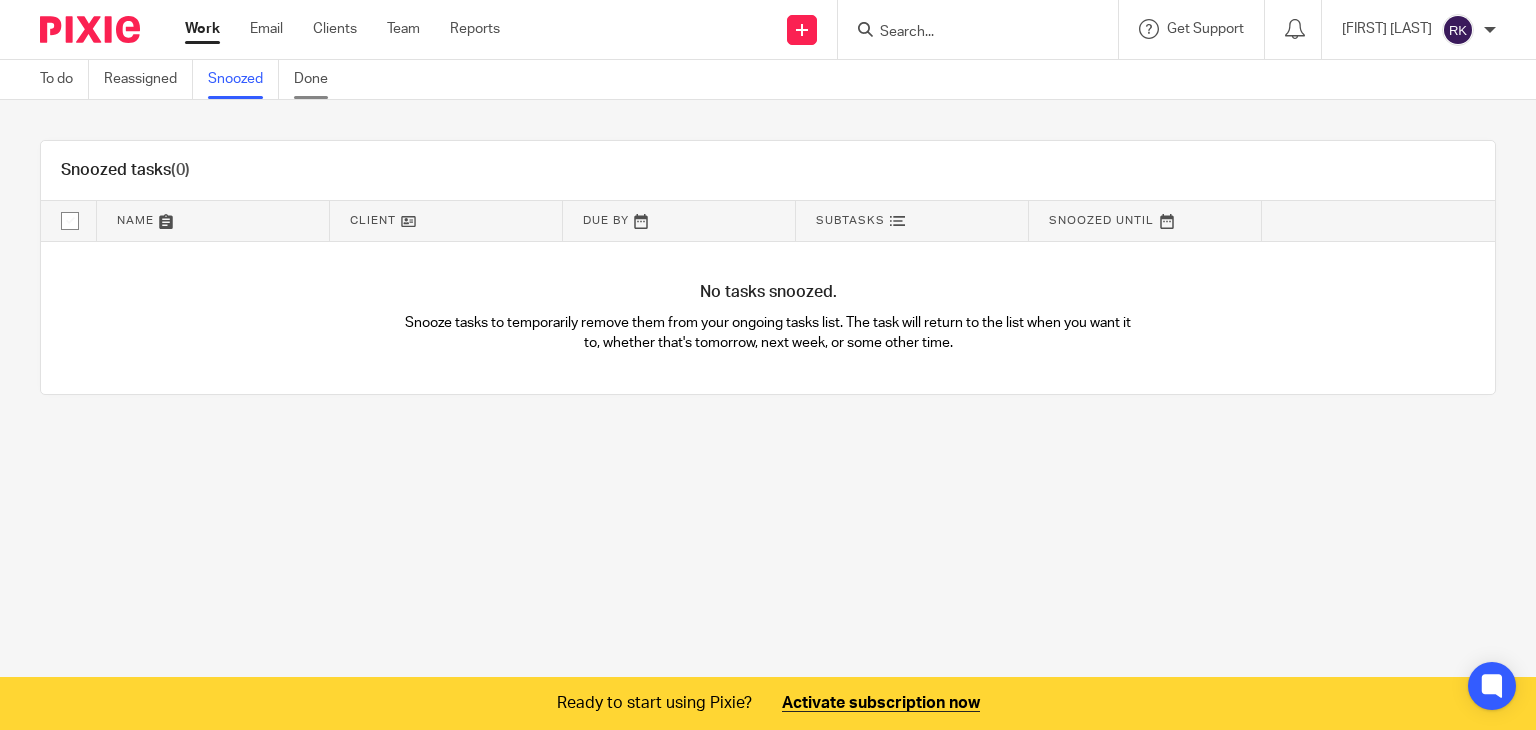 scroll, scrollTop: 0, scrollLeft: 0, axis: both 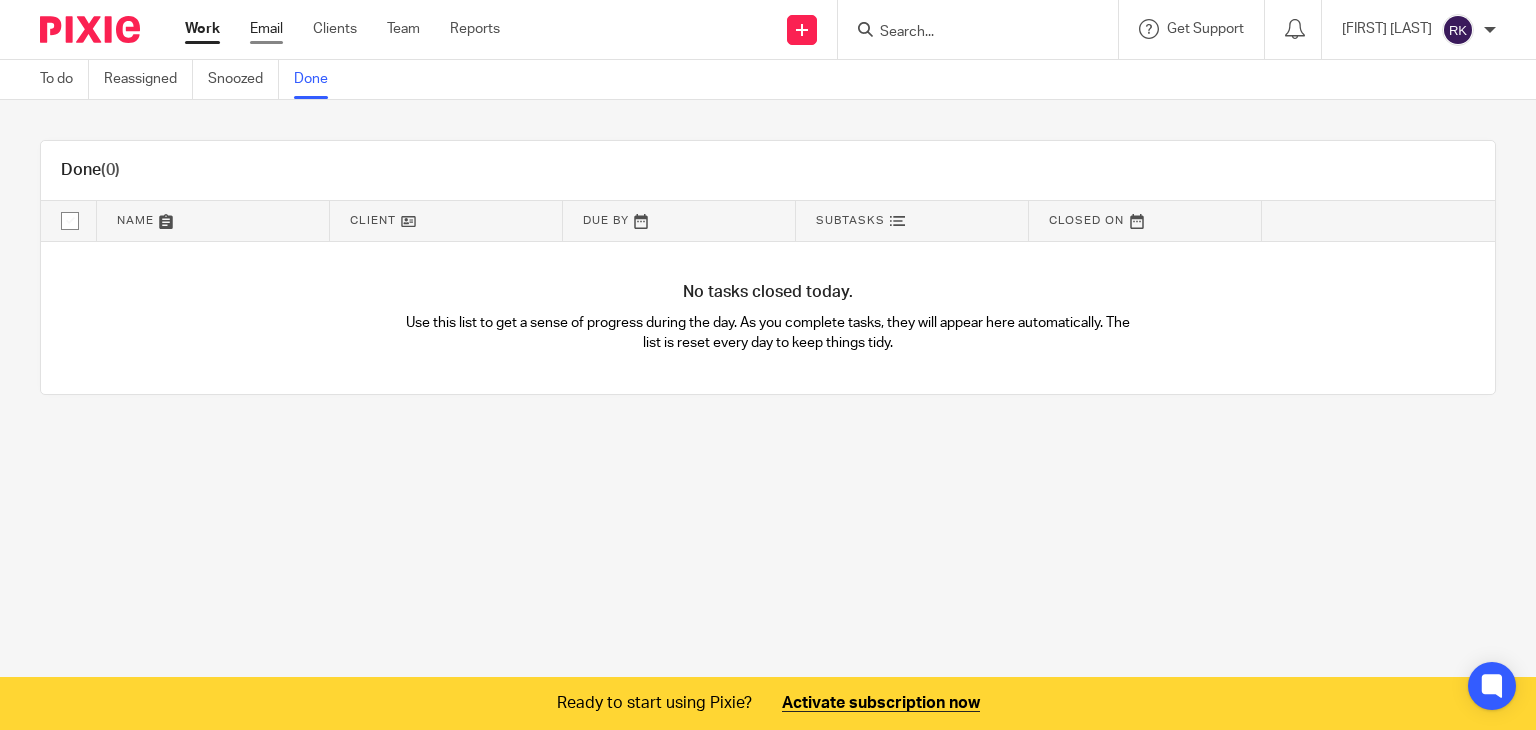 click on "Email" at bounding box center [266, 29] 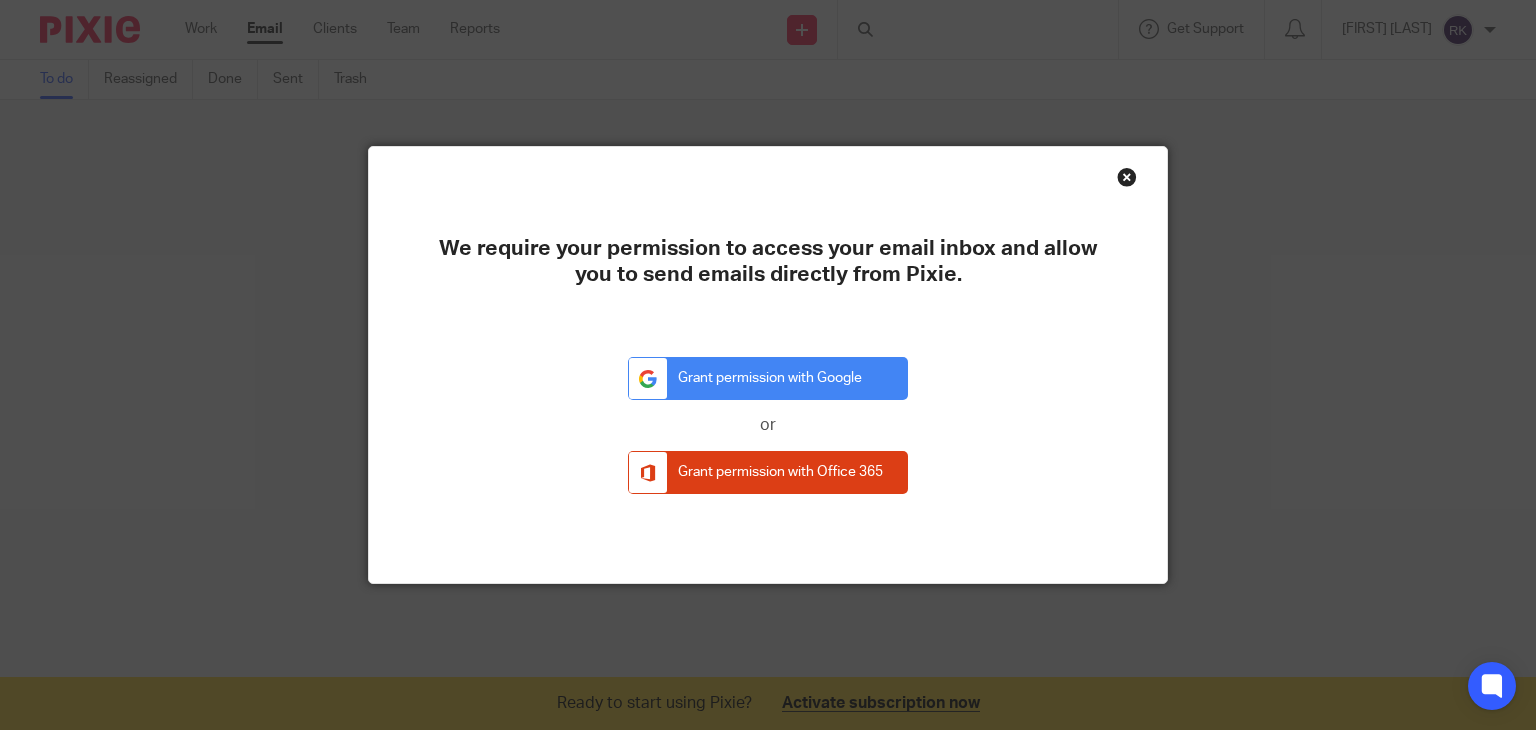 scroll, scrollTop: 0, scrollLeft: 0, axis: both 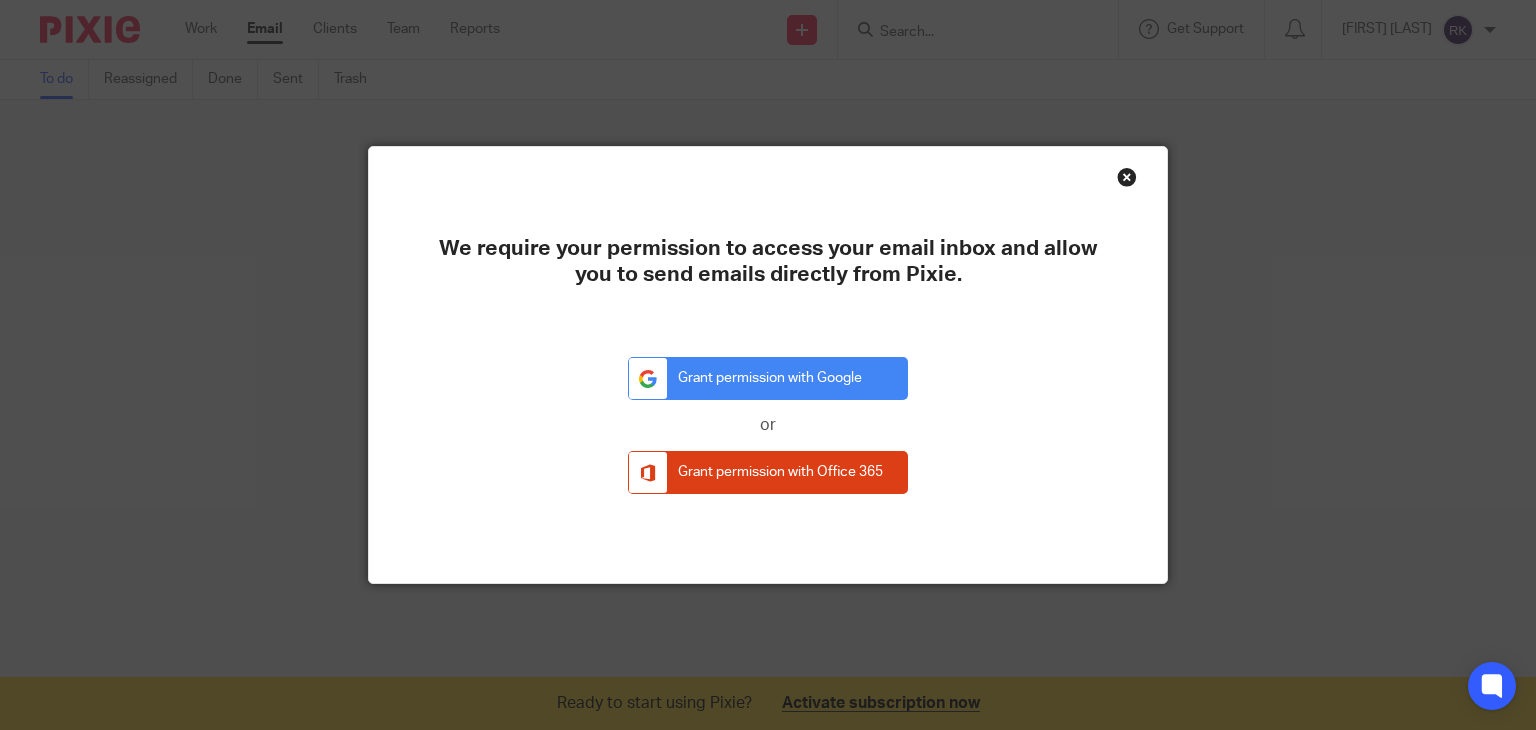 click at bounding box center (1127, 177) 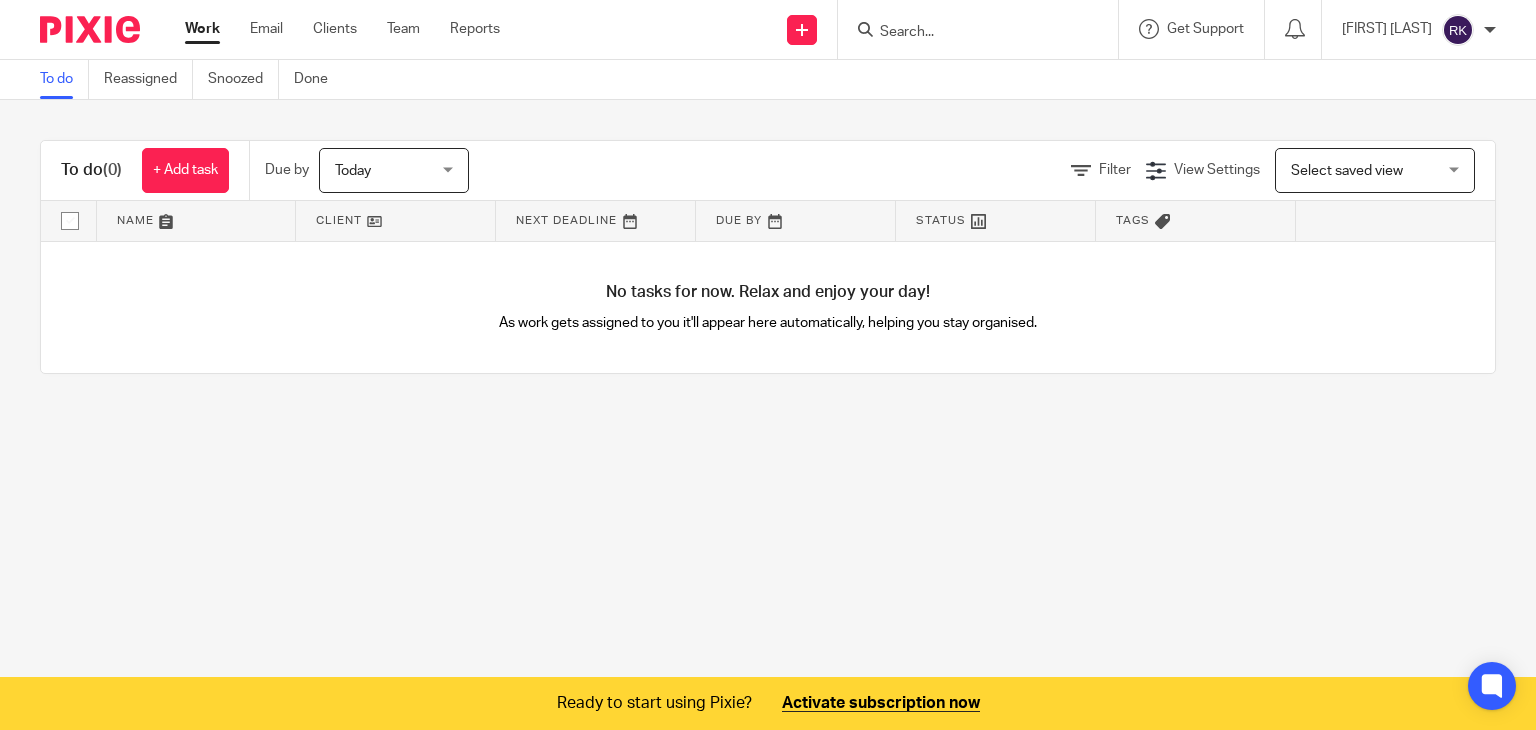scroll, scrollTop: 0, scrollLeft: 0, axis: both 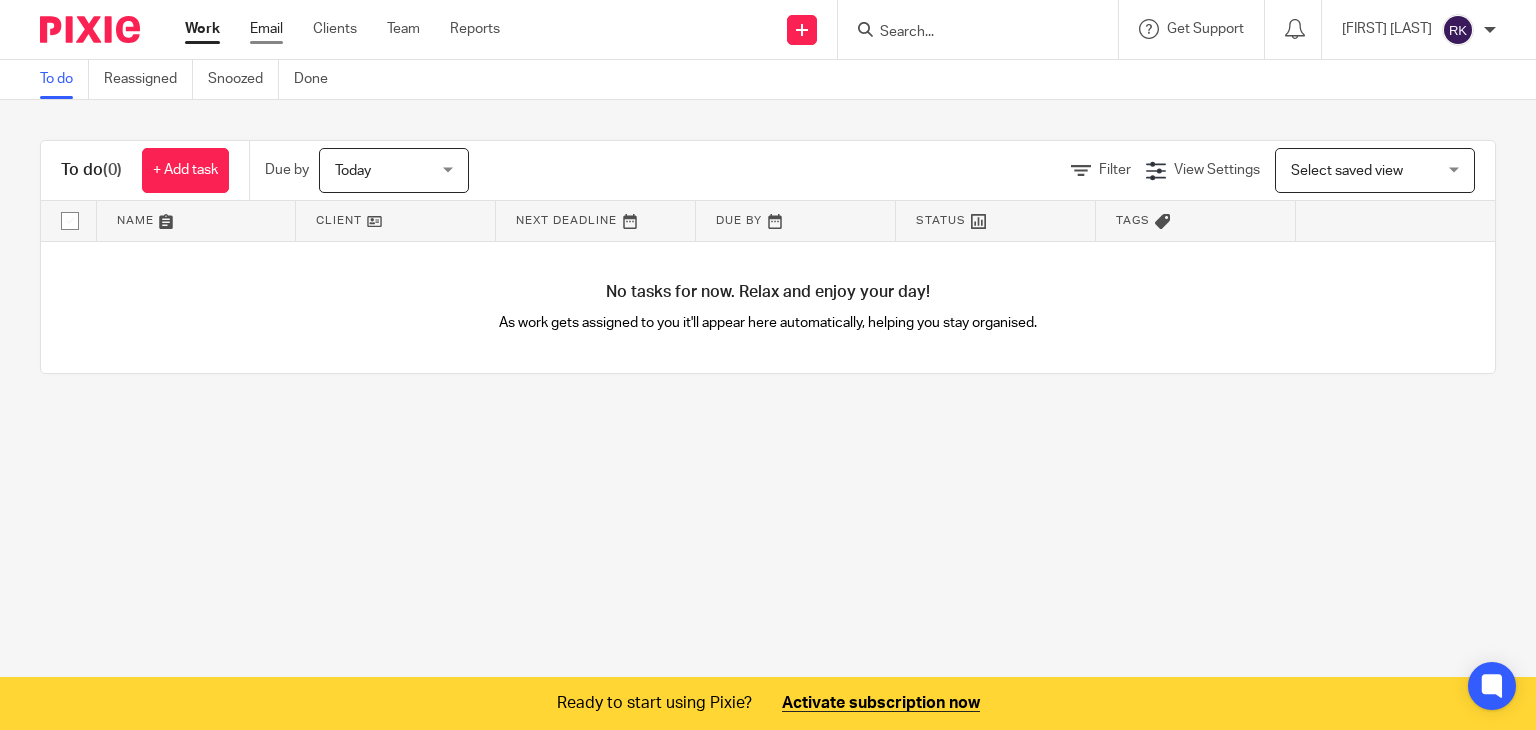 click on "Email" at bounding box center (266, 29) 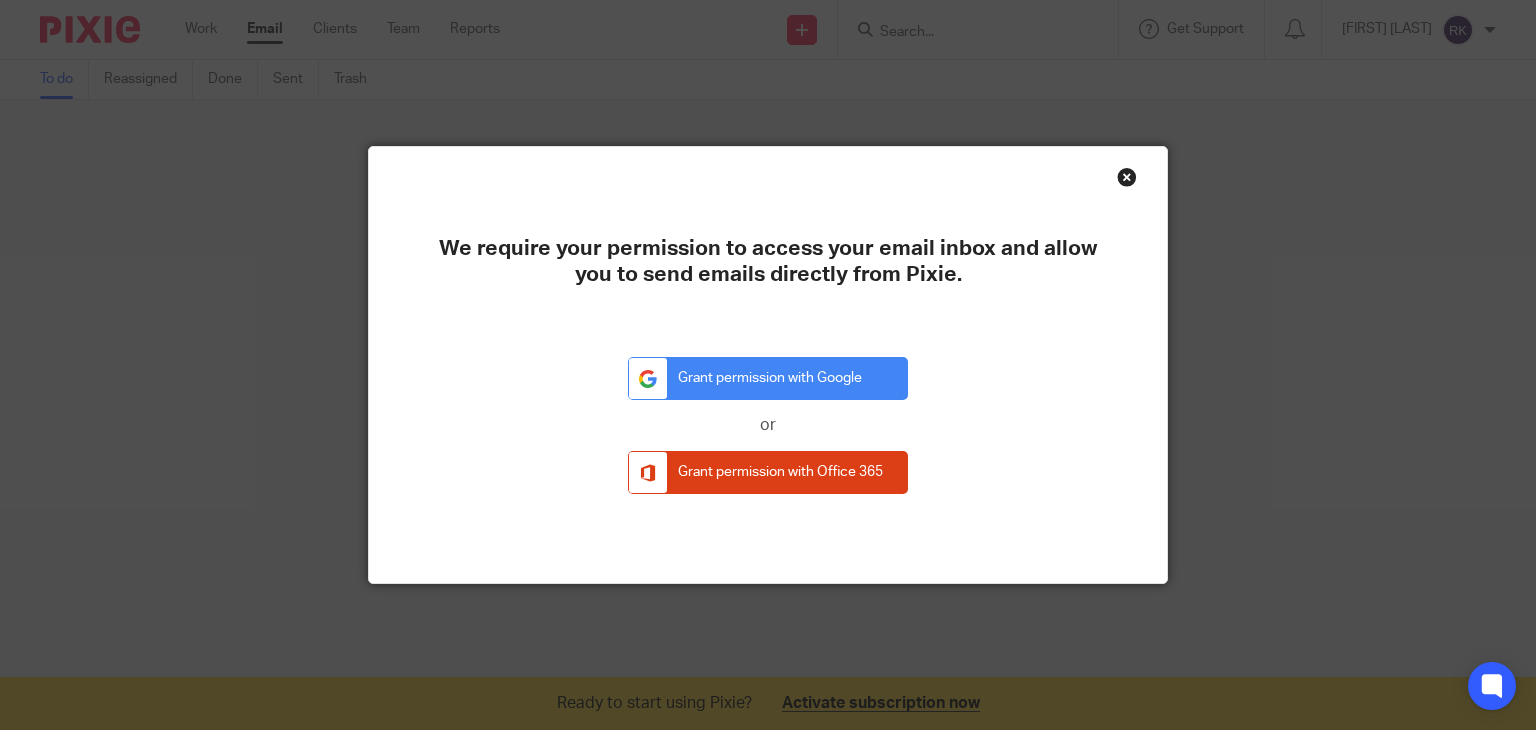 scroll, scrollTop: 0, scrollLeft: 0, axis: both 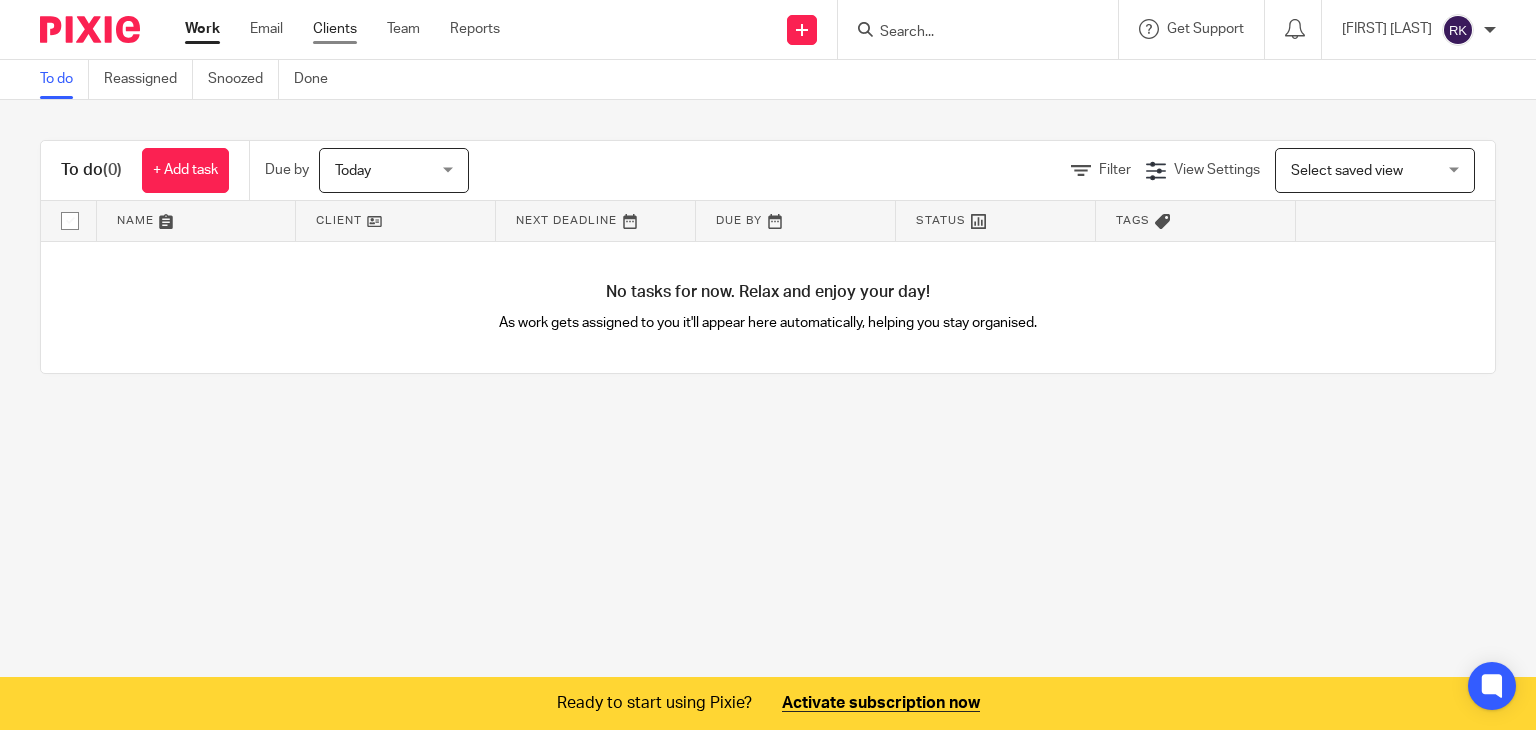 click on "Clients" at bounding box center [335, 29] 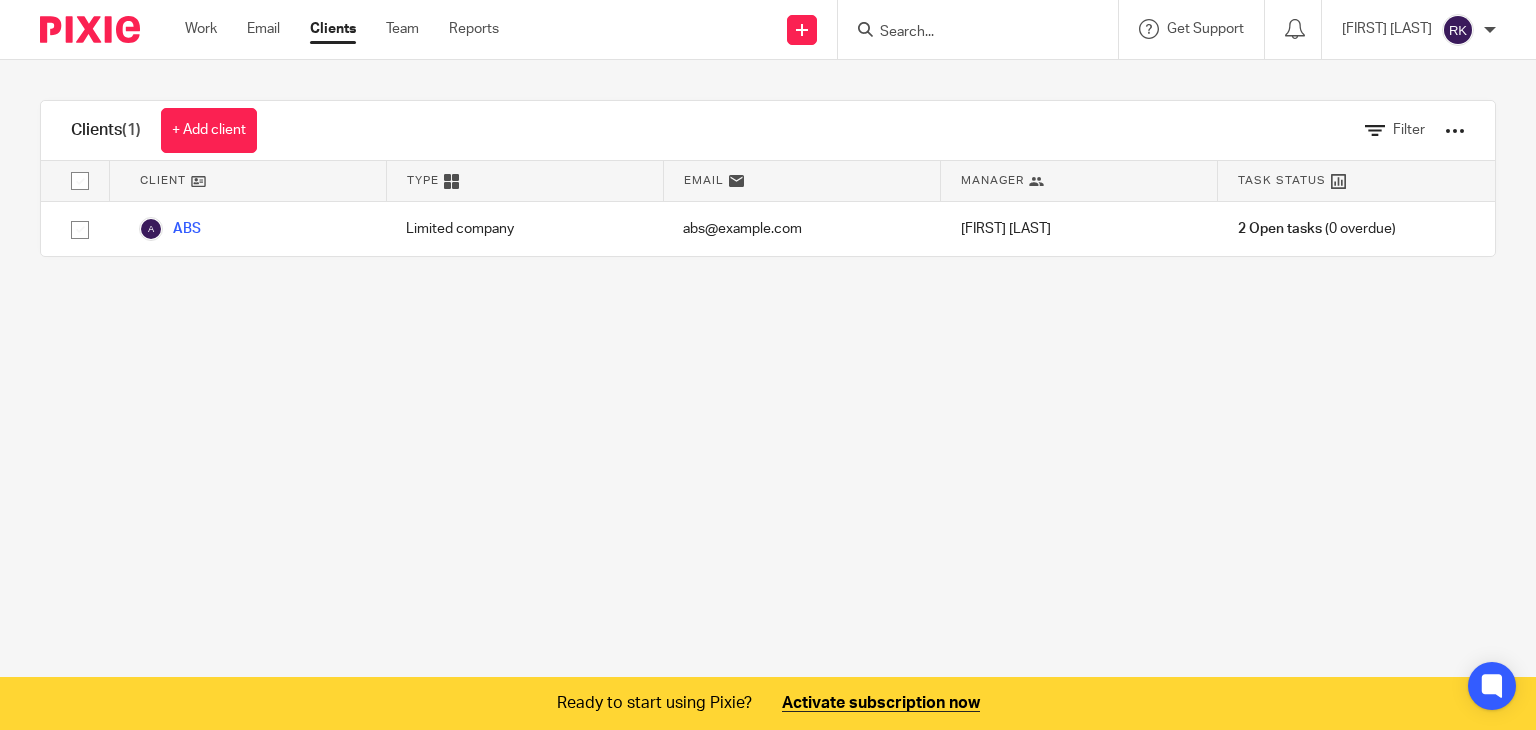 scroll, scrollTop: 0, scrollLeft: 0, axis: both 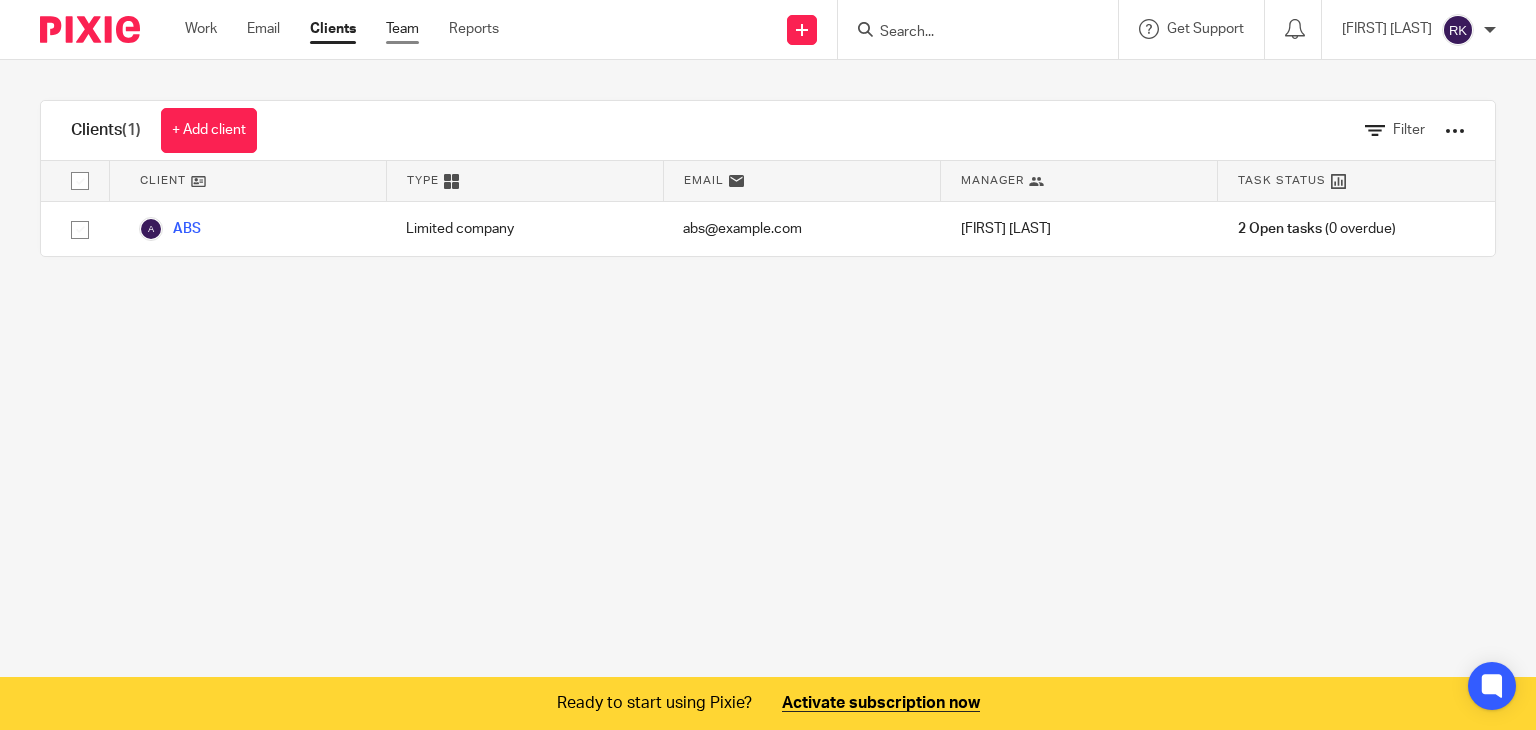 click on "Team" at bounding box center [402, 29] 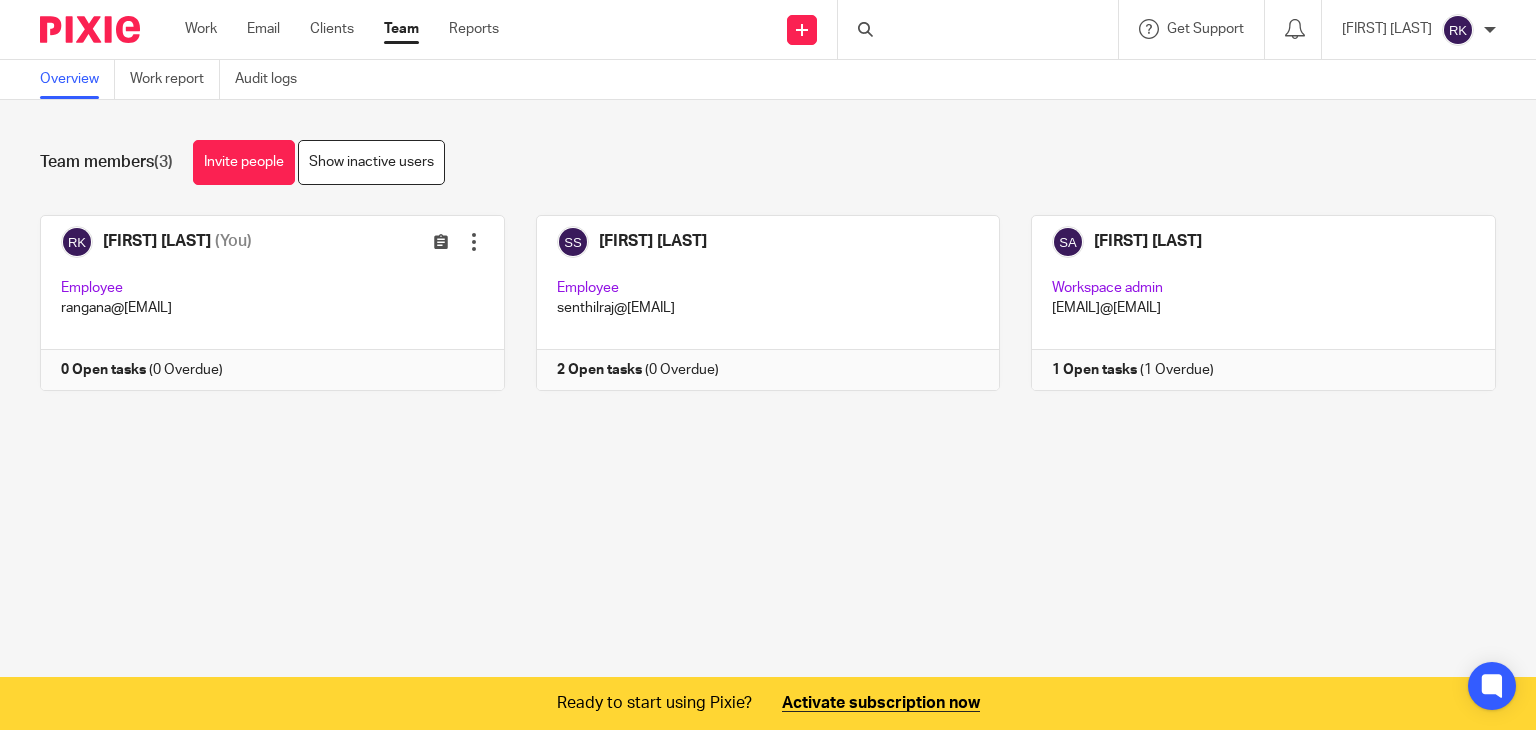 scroll, scrollTop: 0, scrollLeft: 0, axis: both 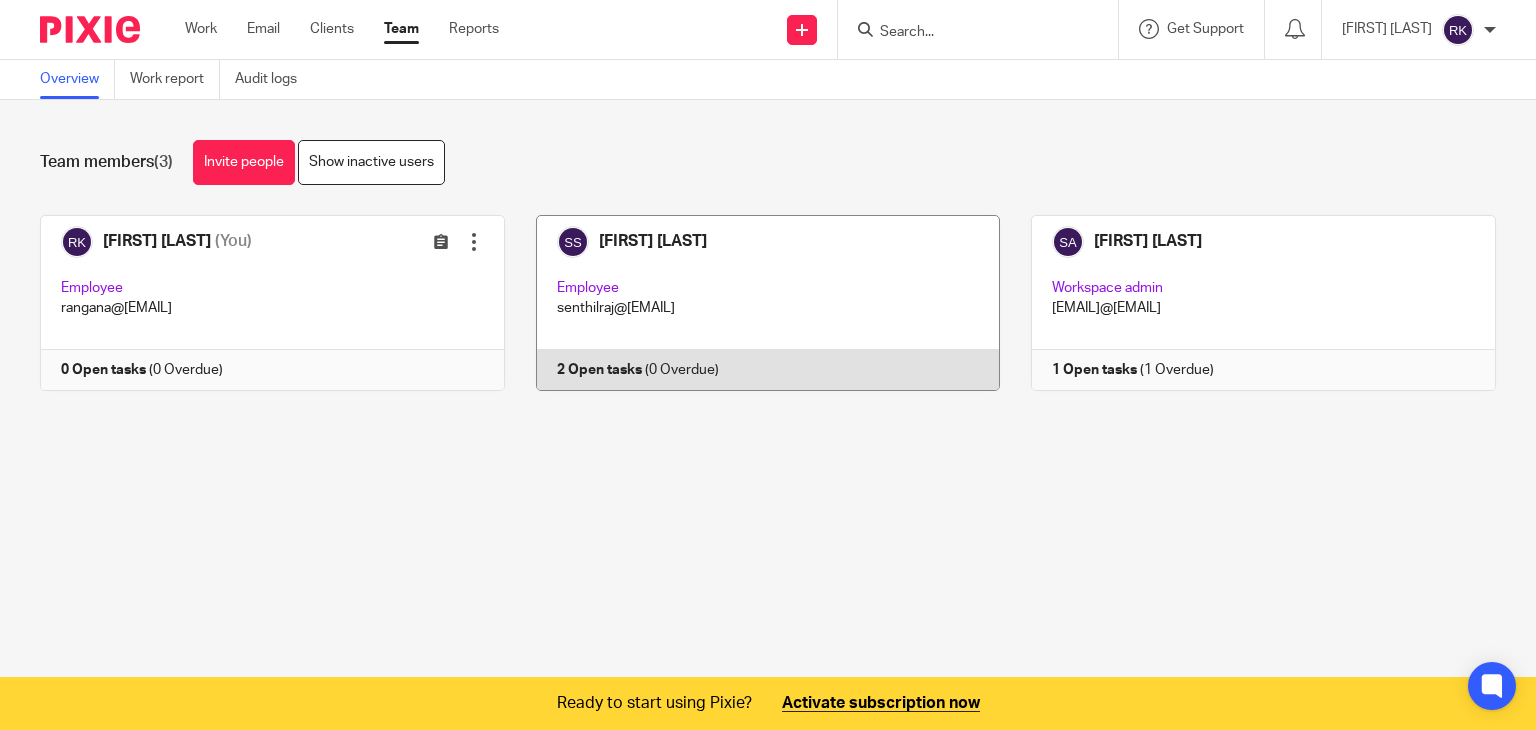 click at bounding box center [753, 303] 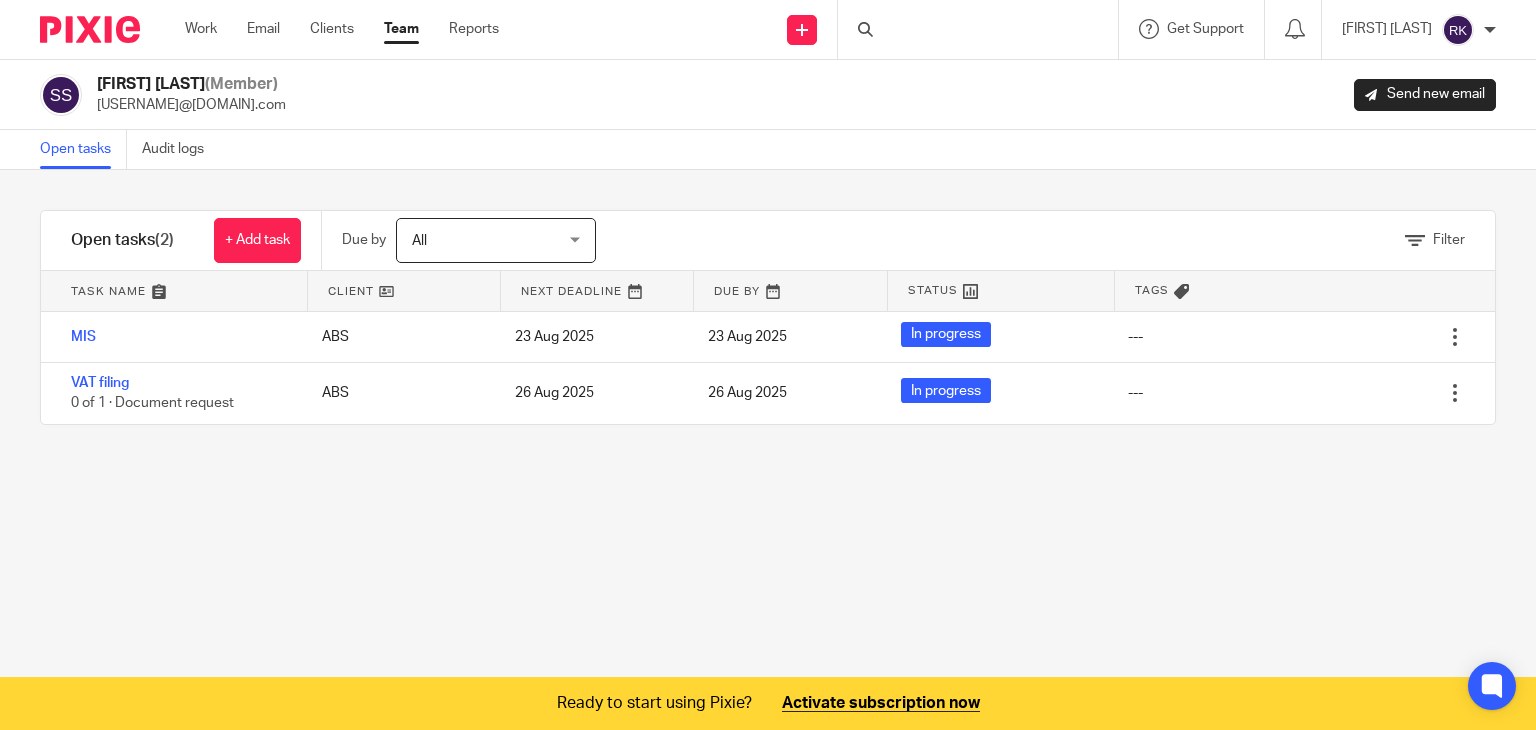 scroll, scrollTop: 0, scrollLeft: 0, axis: both 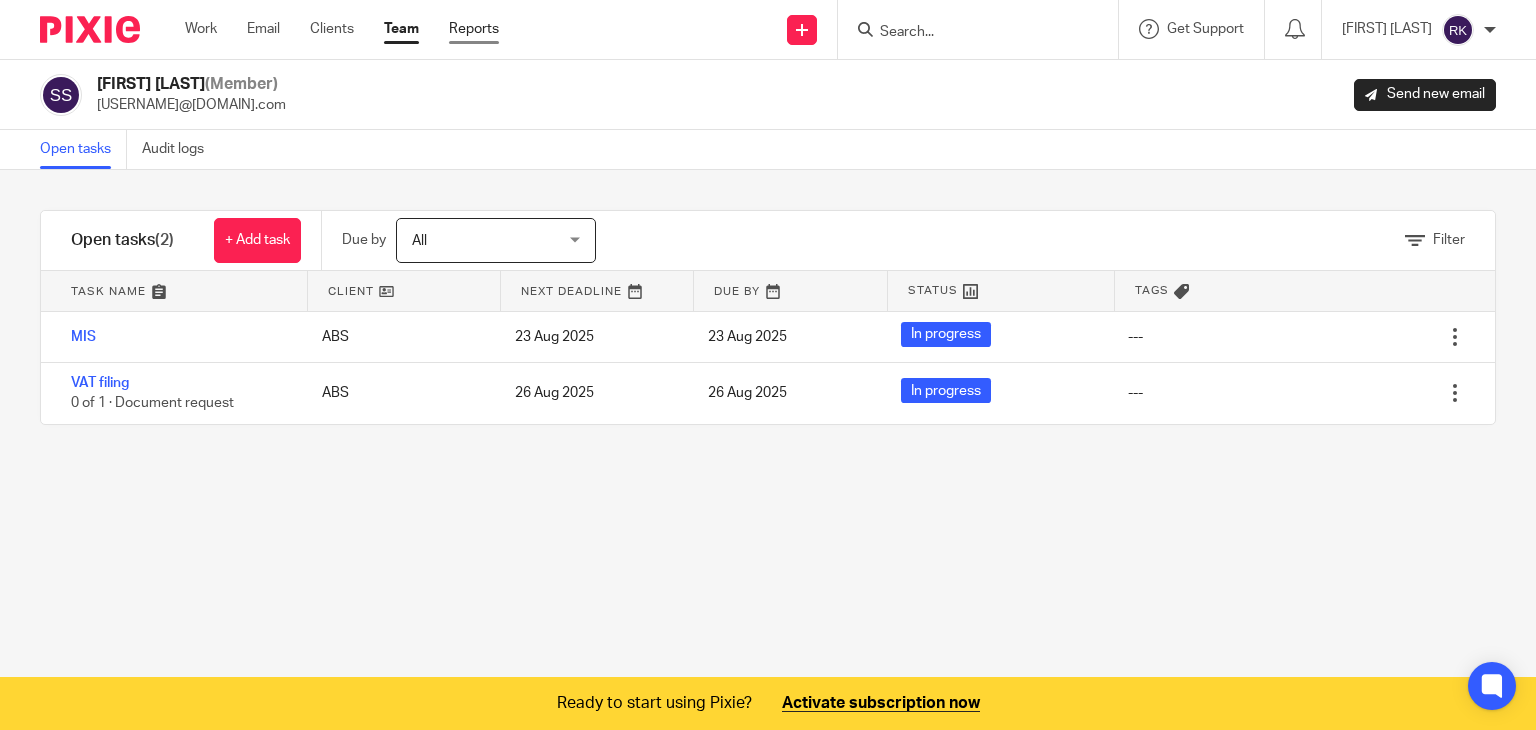 click on "Reports" at bounding box center (474, 29) 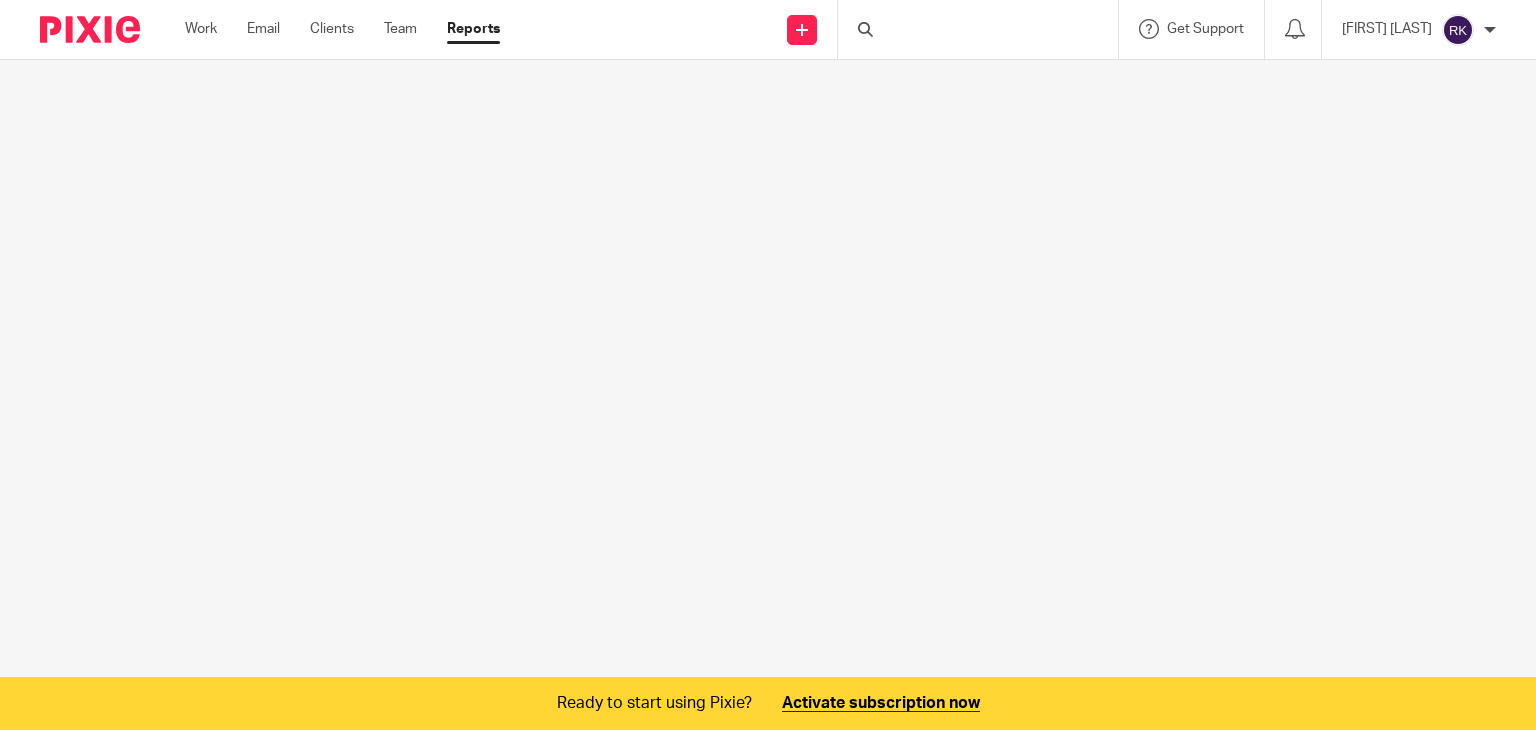scroll, scrollTop: 0, scrollLeft: 0, axis: both 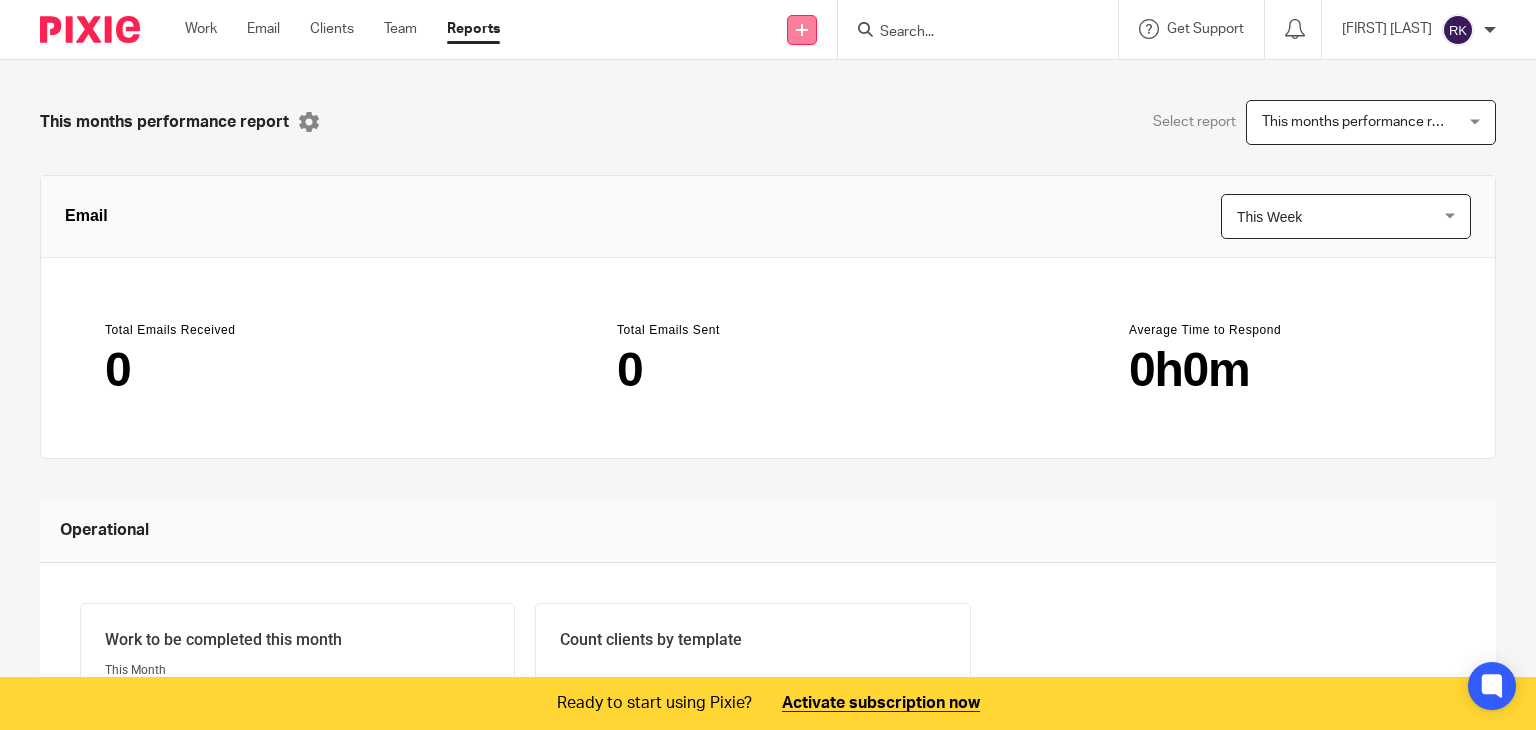 click at bounding box center [802, 30] 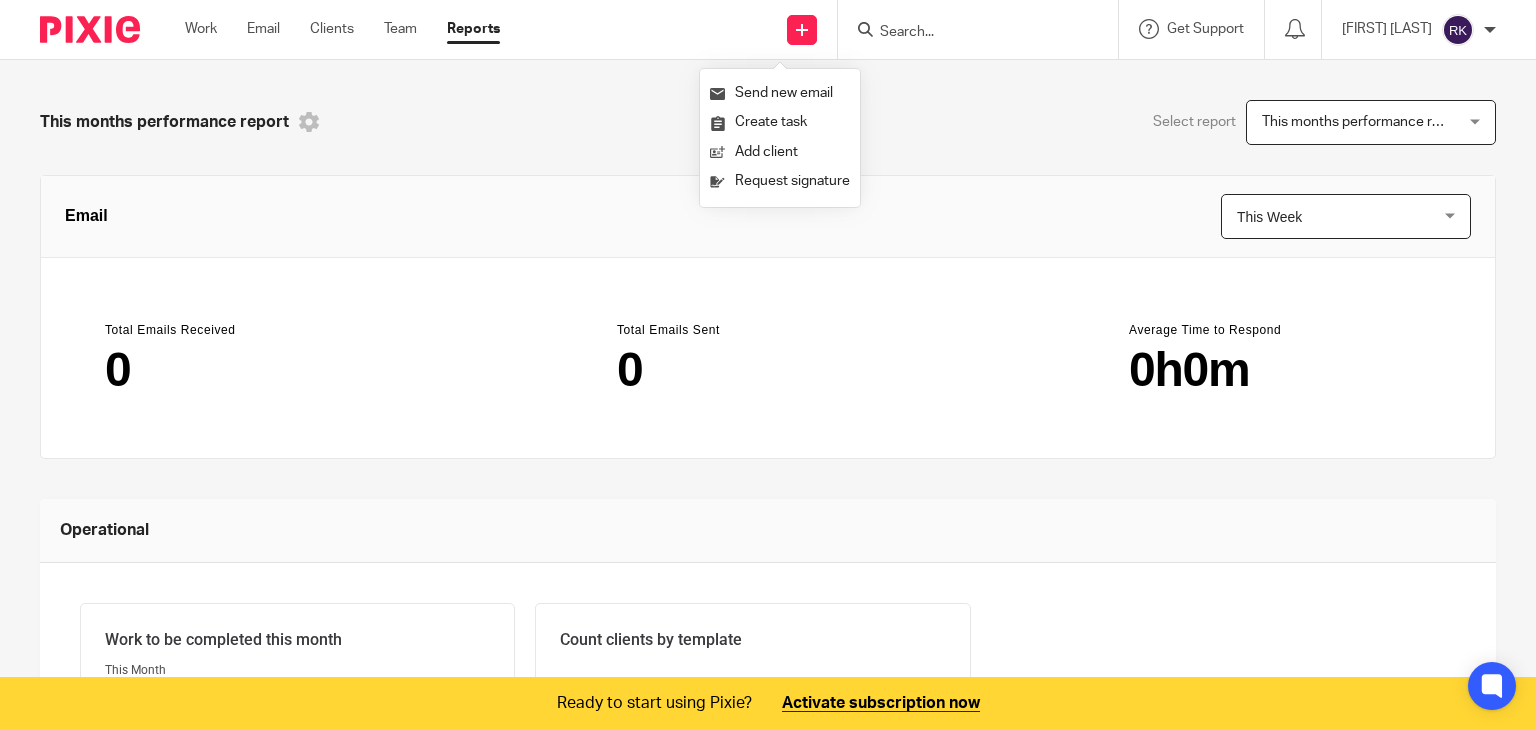 click at bounding box center (309, 122) 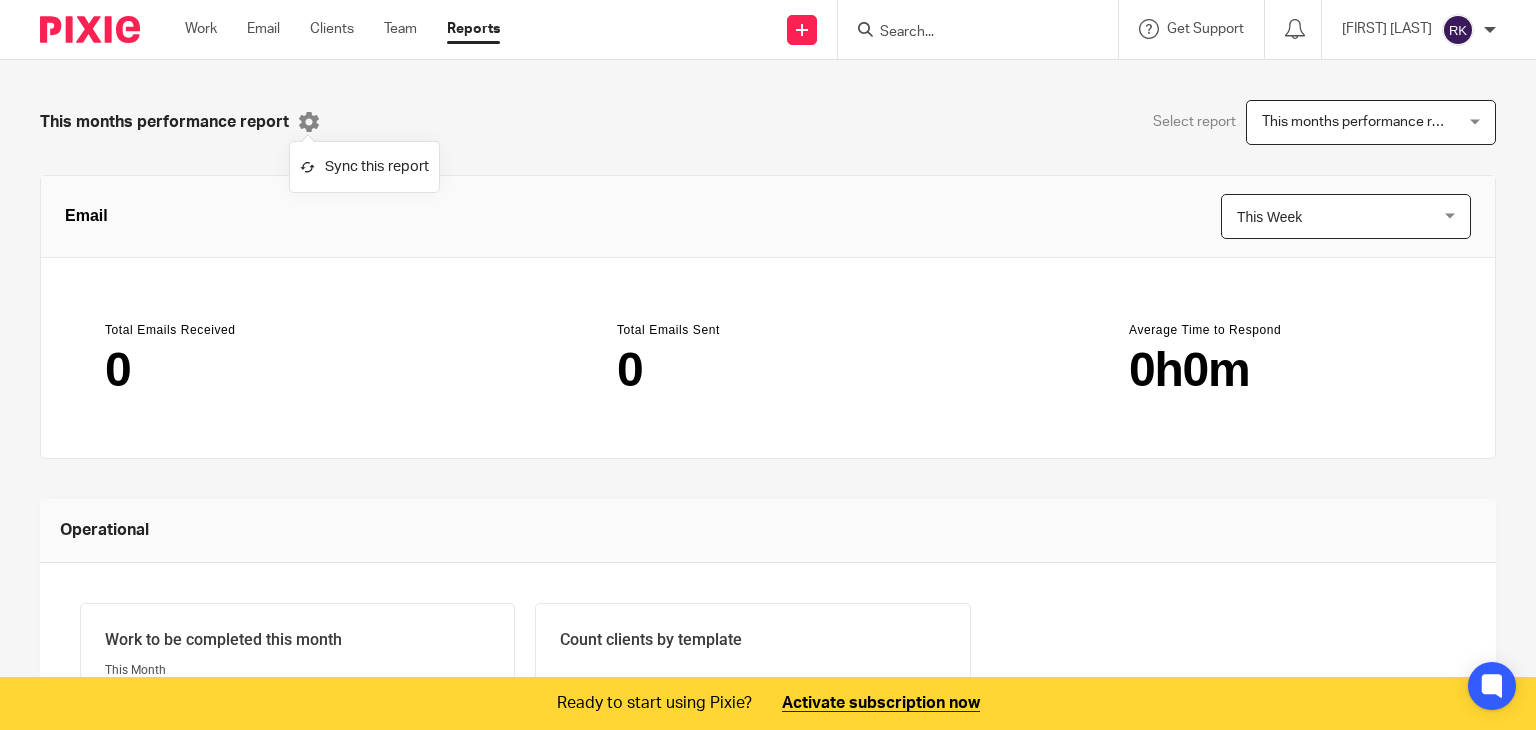 click on "Sync this report" at bounding box center [364, 167] 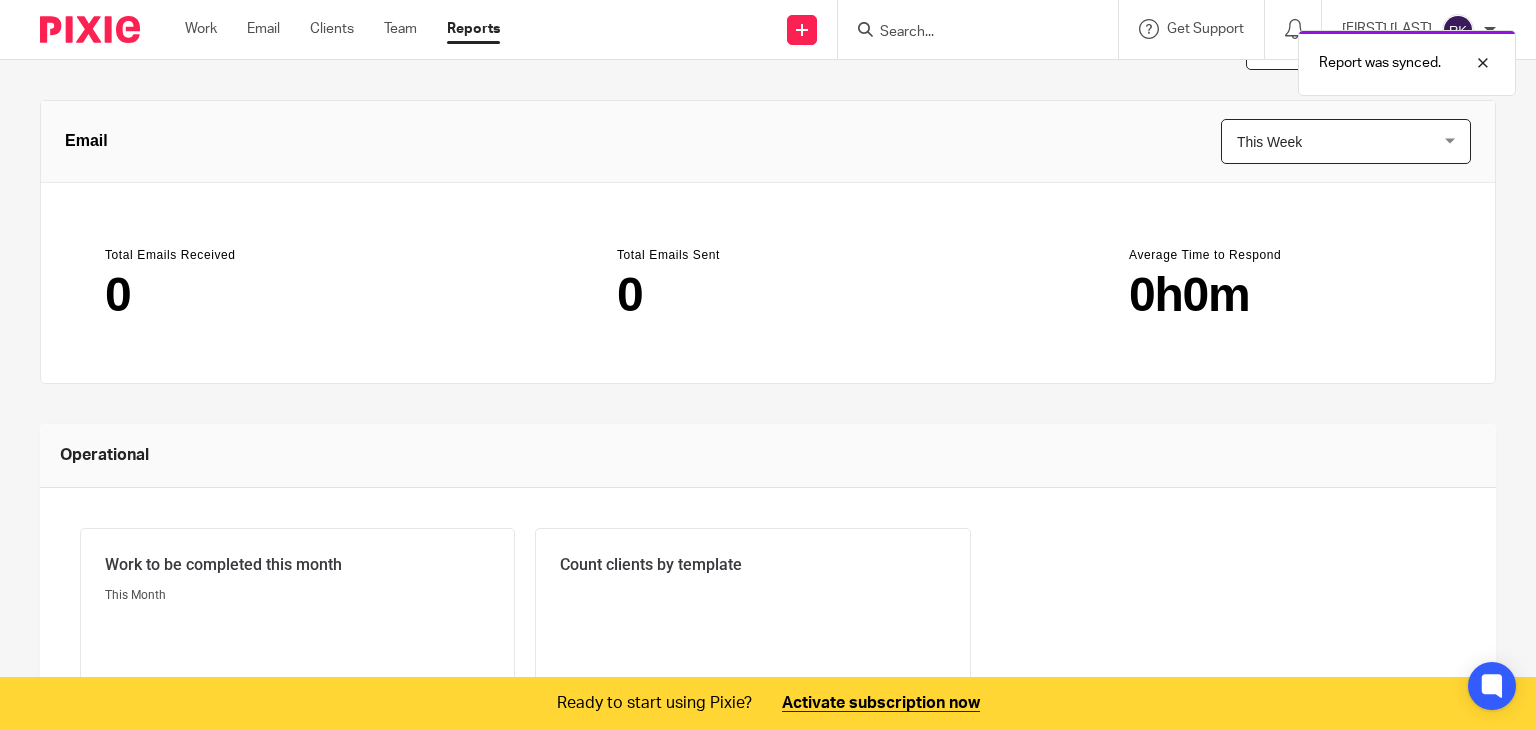 scroll, scrollTop: 0, scrollLeft: 0, axis: both 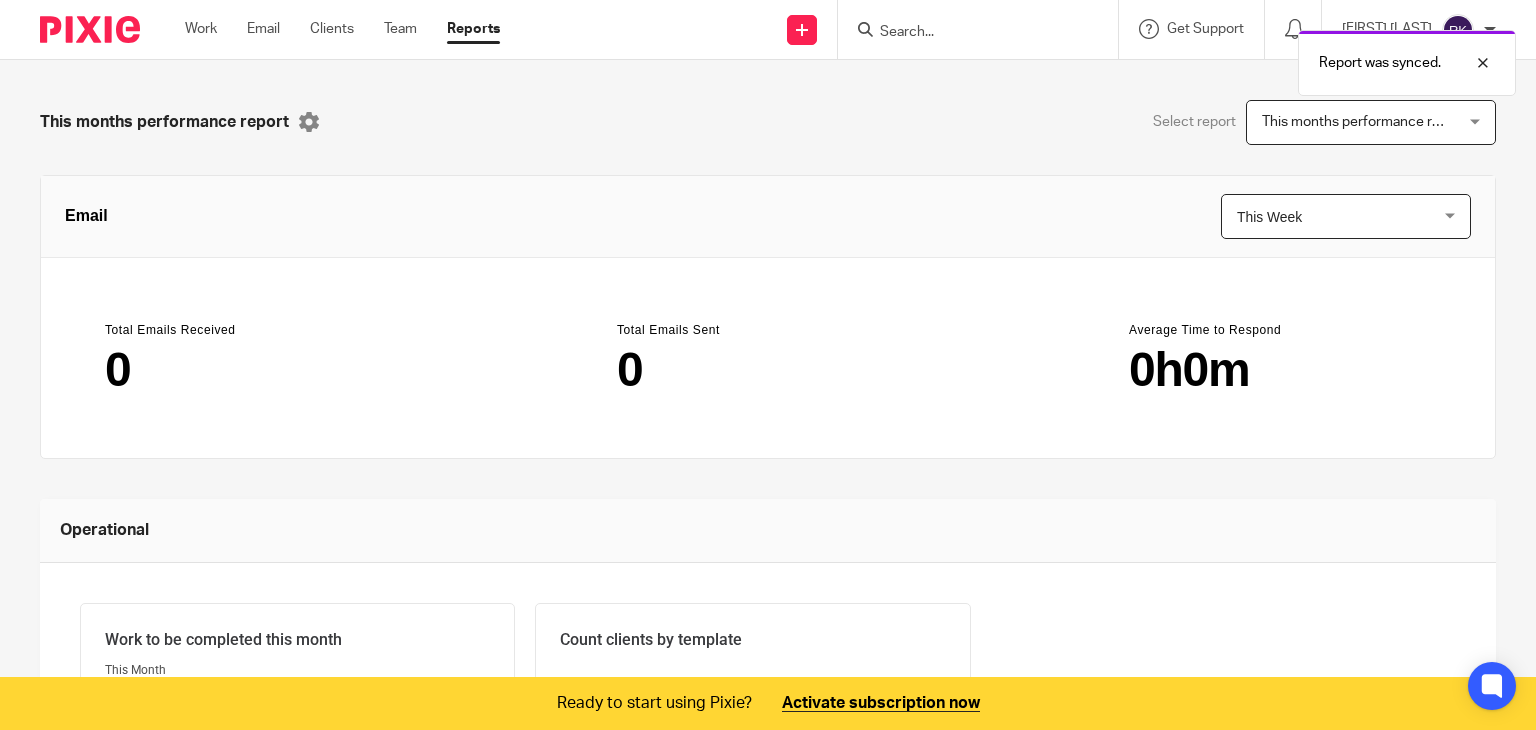 click at bounding box center (90, 29) 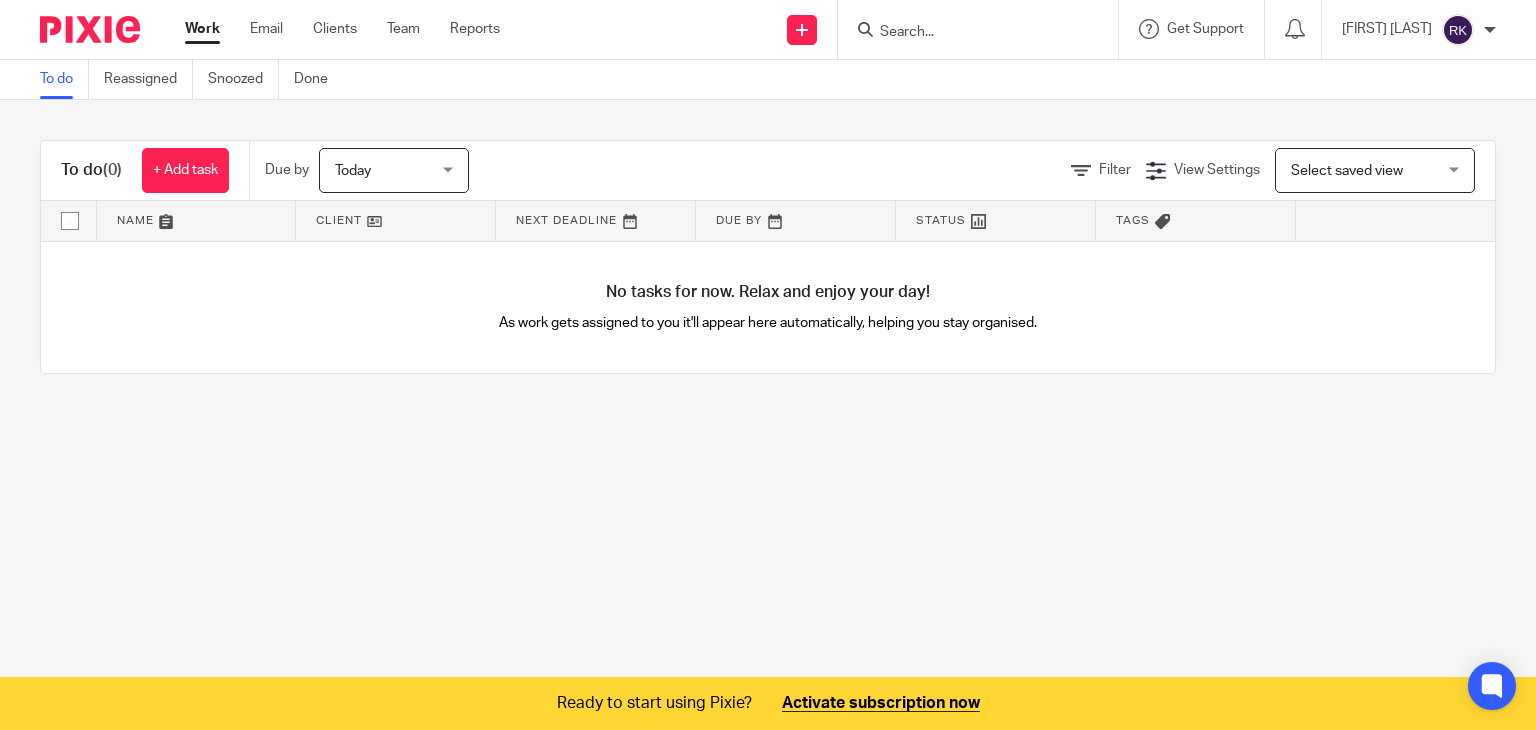 scroll, scrollTop: 0, scrollLeft: 0, axis: both 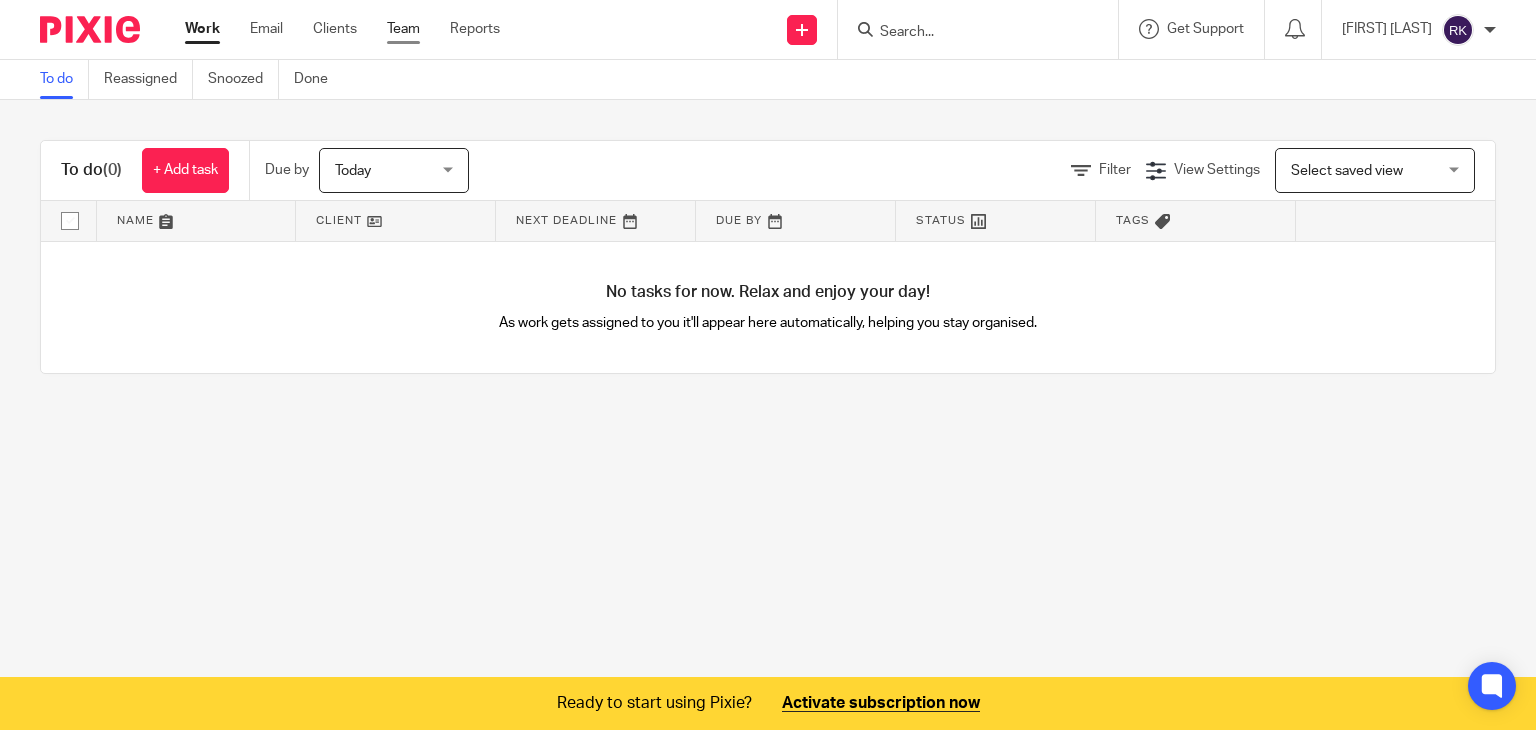 click on "Team" at bounding box center (403, 29) 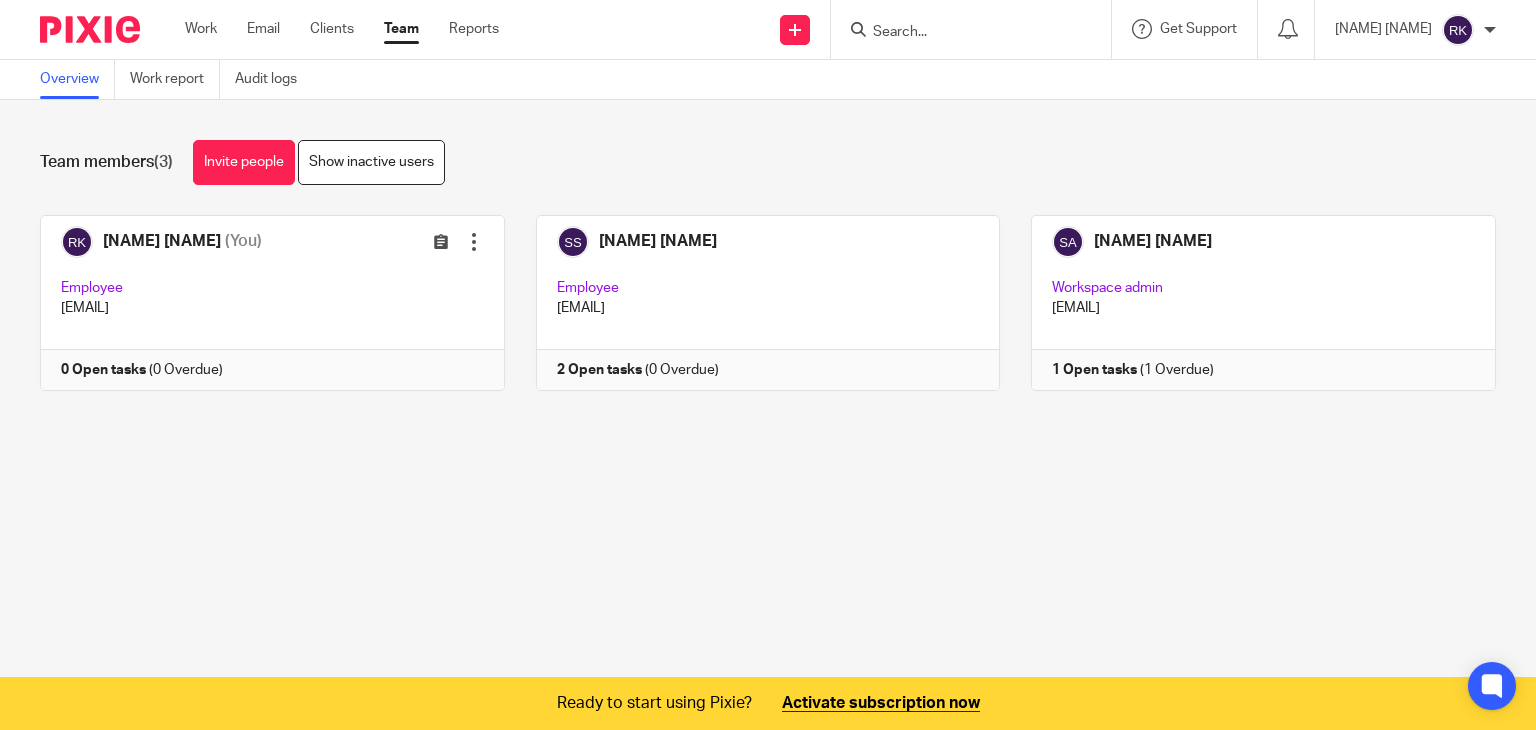 scroll, scrollTop: 0, scrollLeft: 0, axis: both 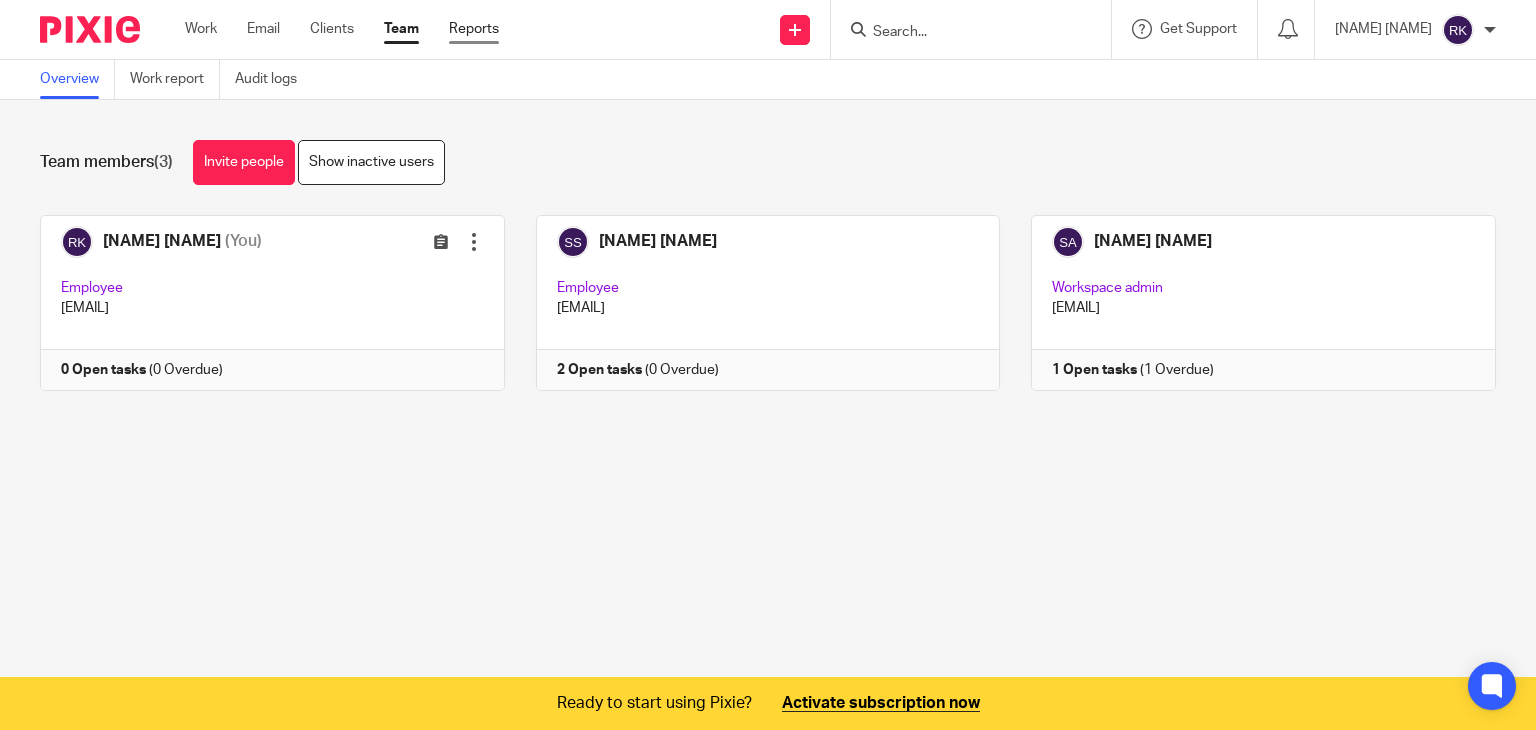 click on "Reports" at bounding box center (474, 29) 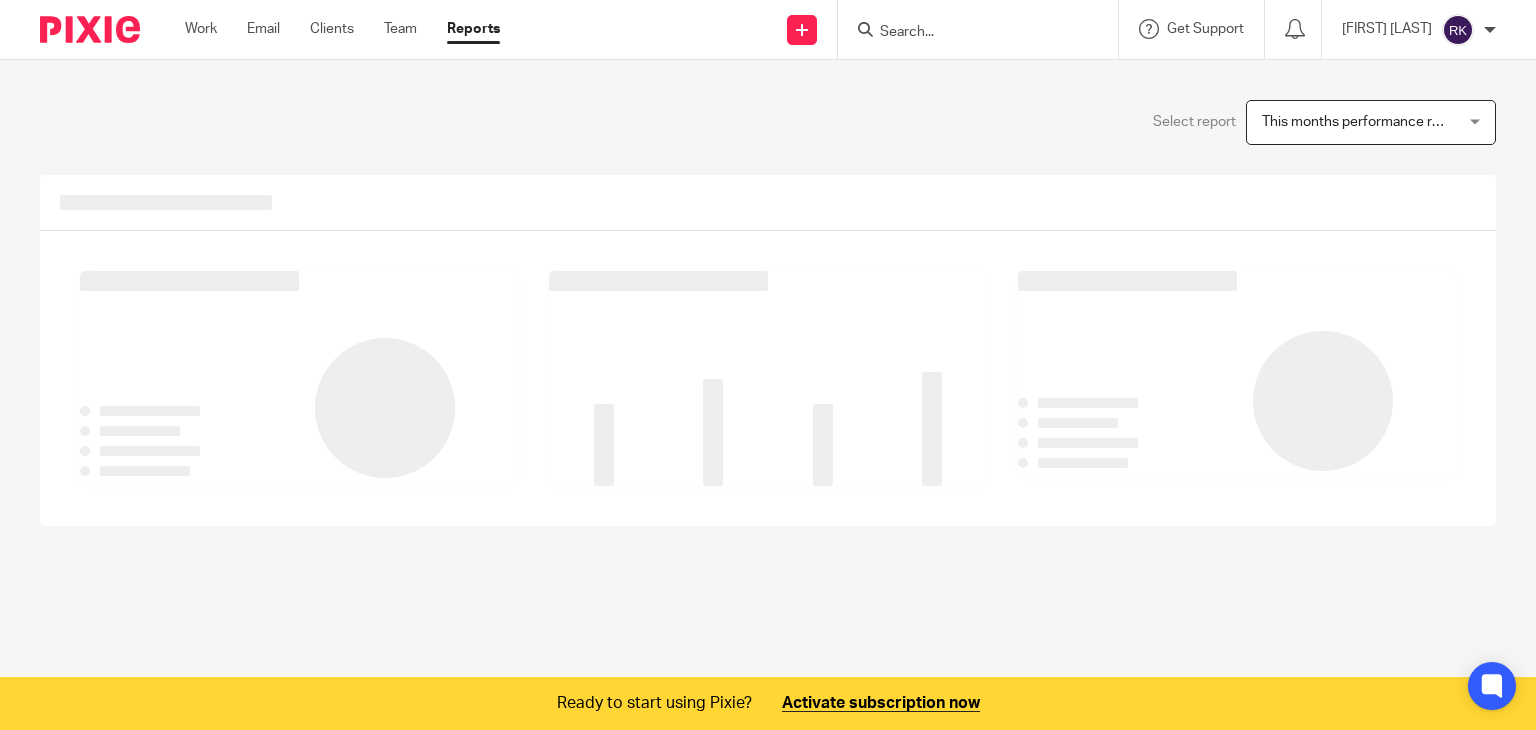 scroll, scrollTop: 0, scrollLeft: 0, axis: both 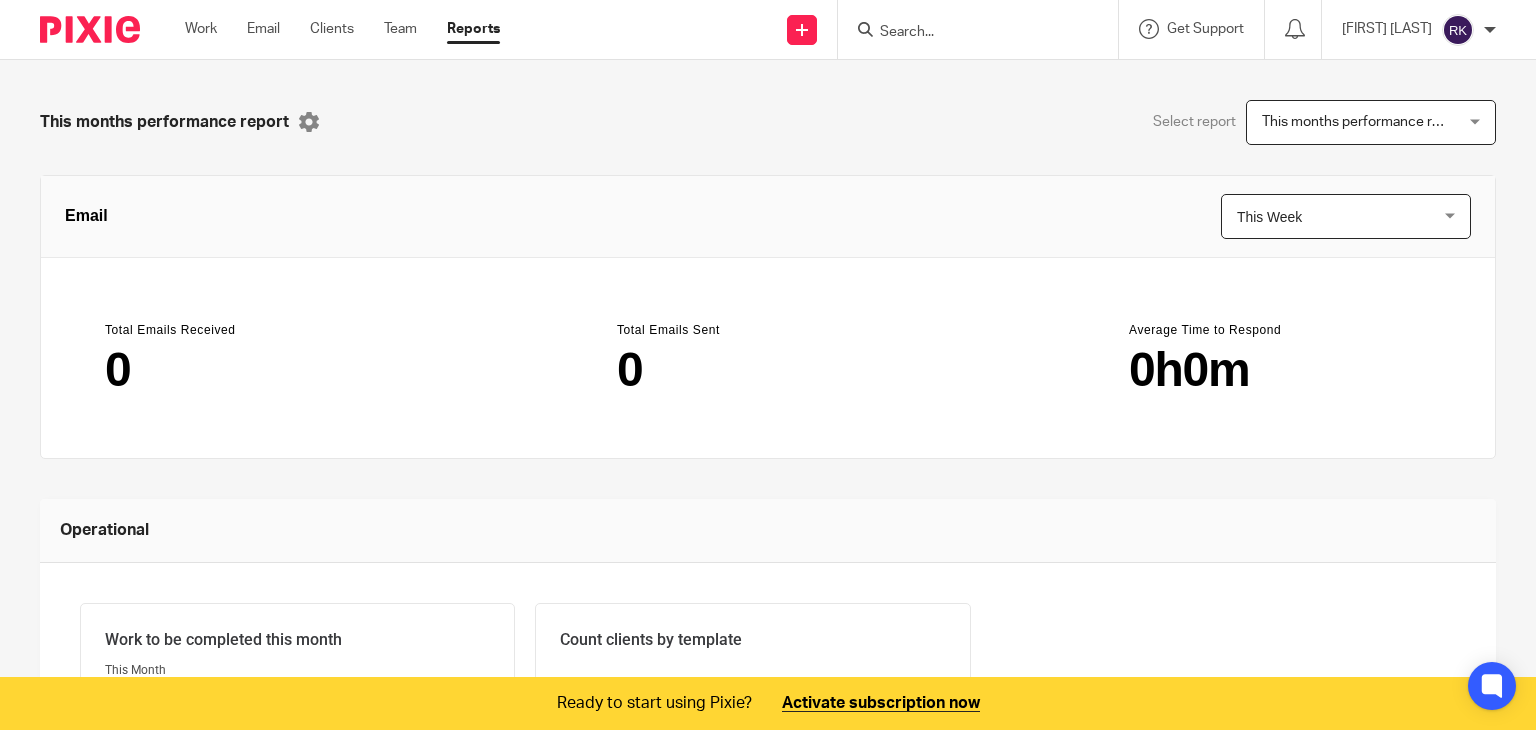 click on "Work
Email
Clients
Team
Reports" at bounding box center [357, 29] 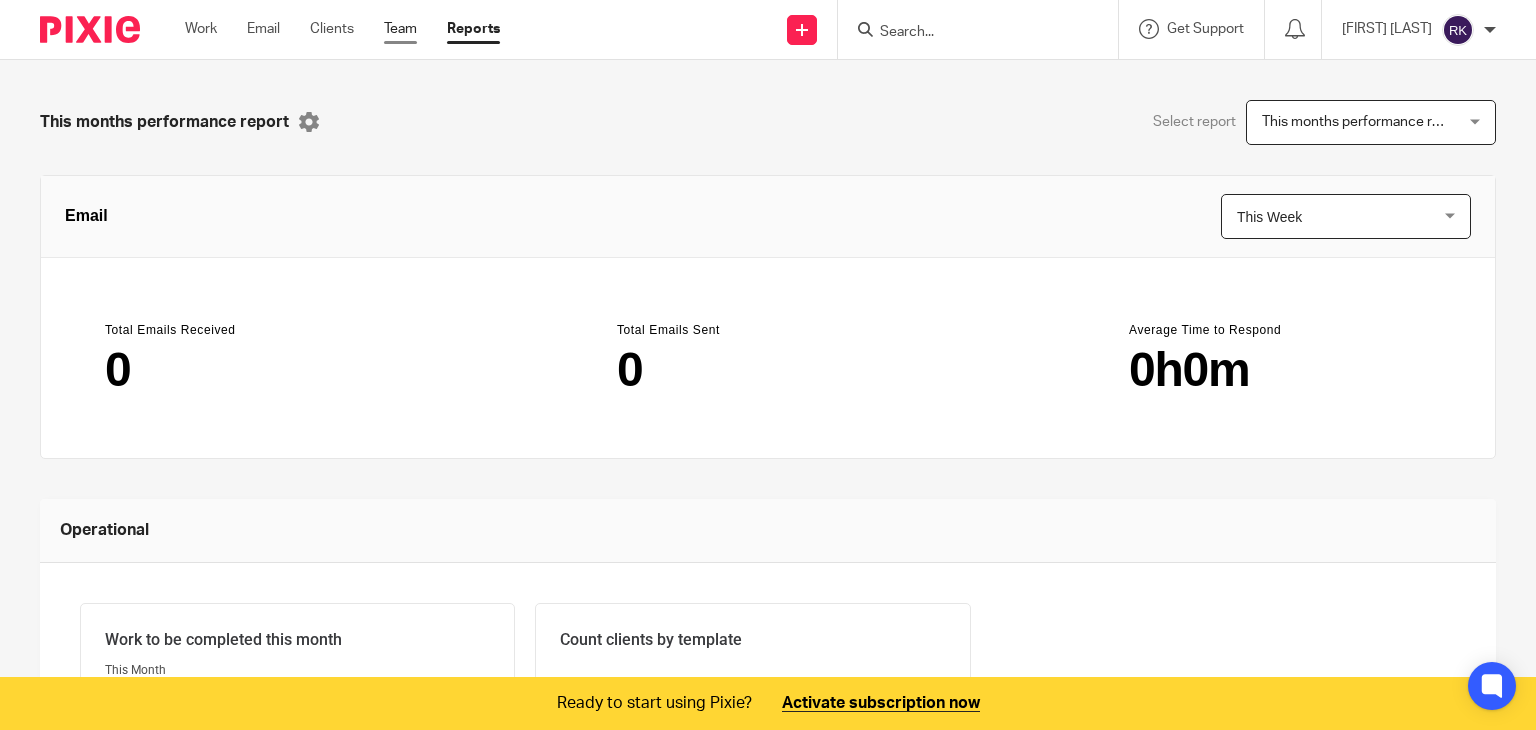 click on "Team" at bounding box center (400, 29) 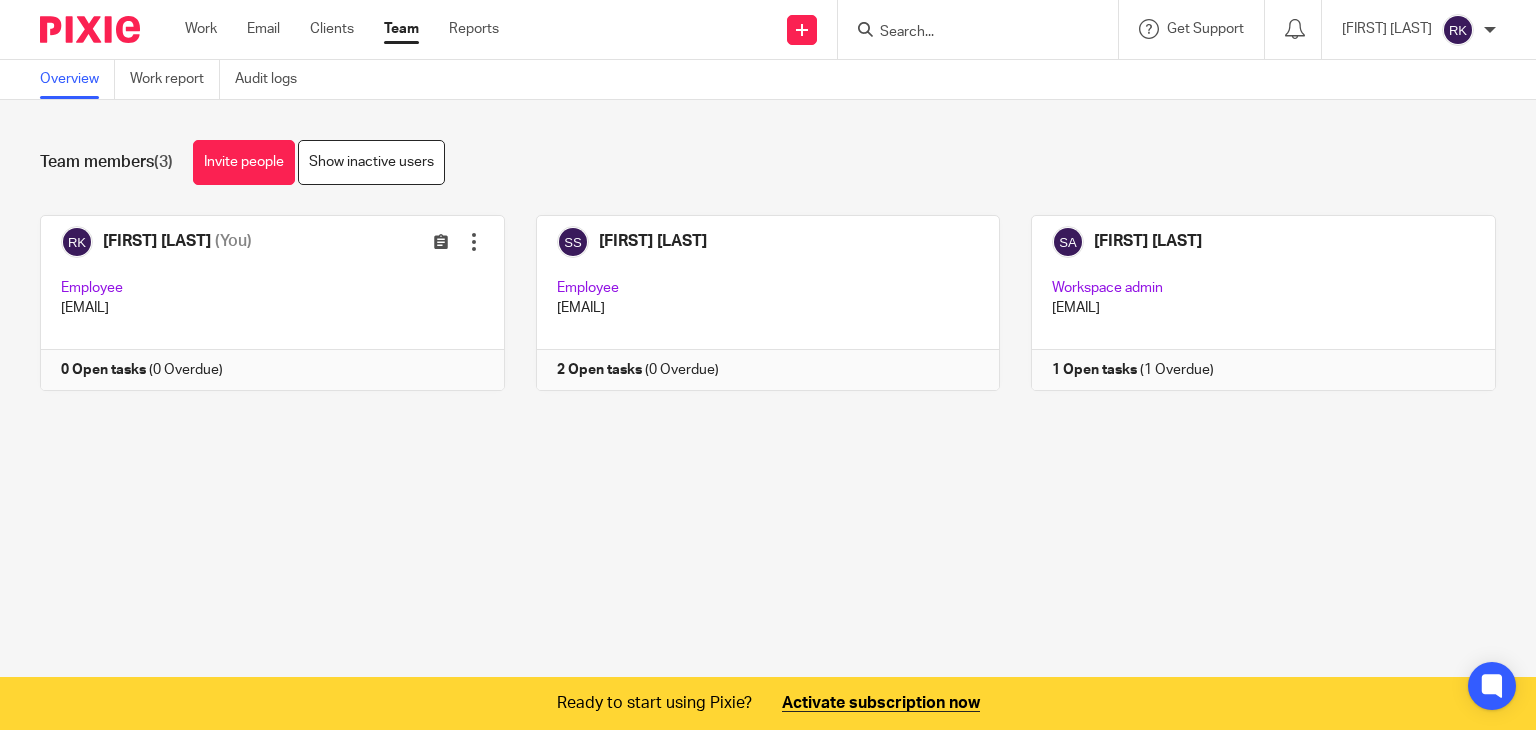 scroll, scrollTop: 0, scrollLeft: 0, axis: both 